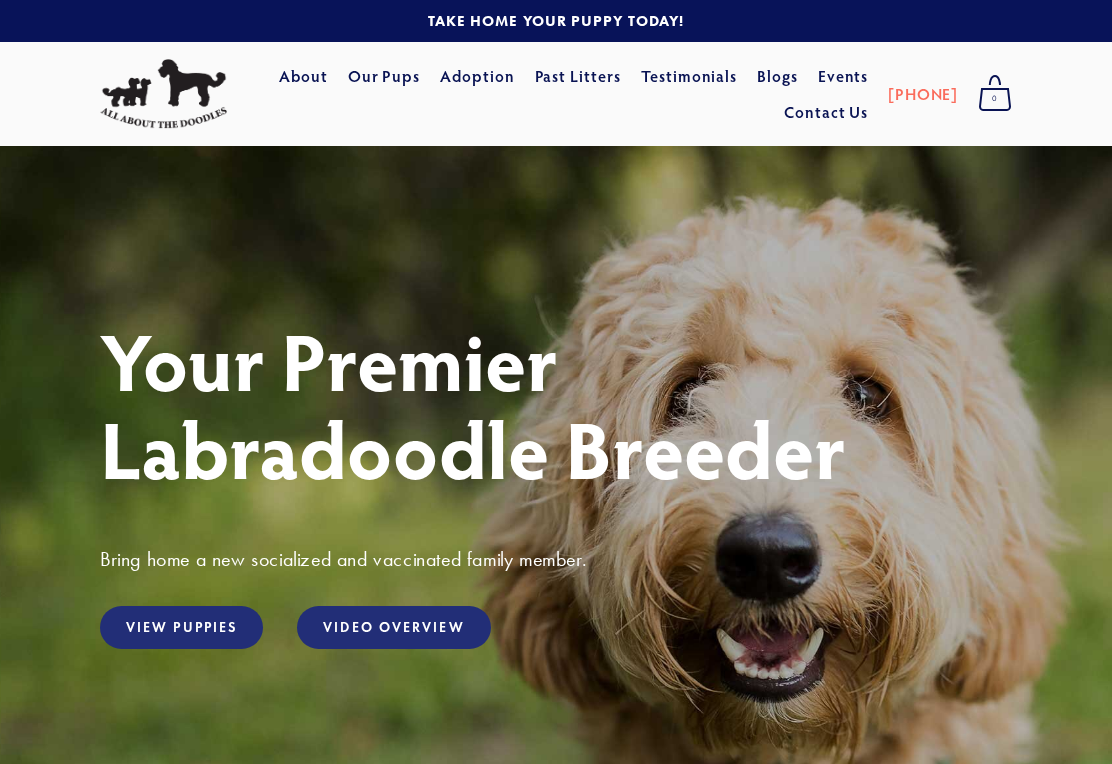scroll, scrollTop: 0, scrollLeft: 0, axis: both 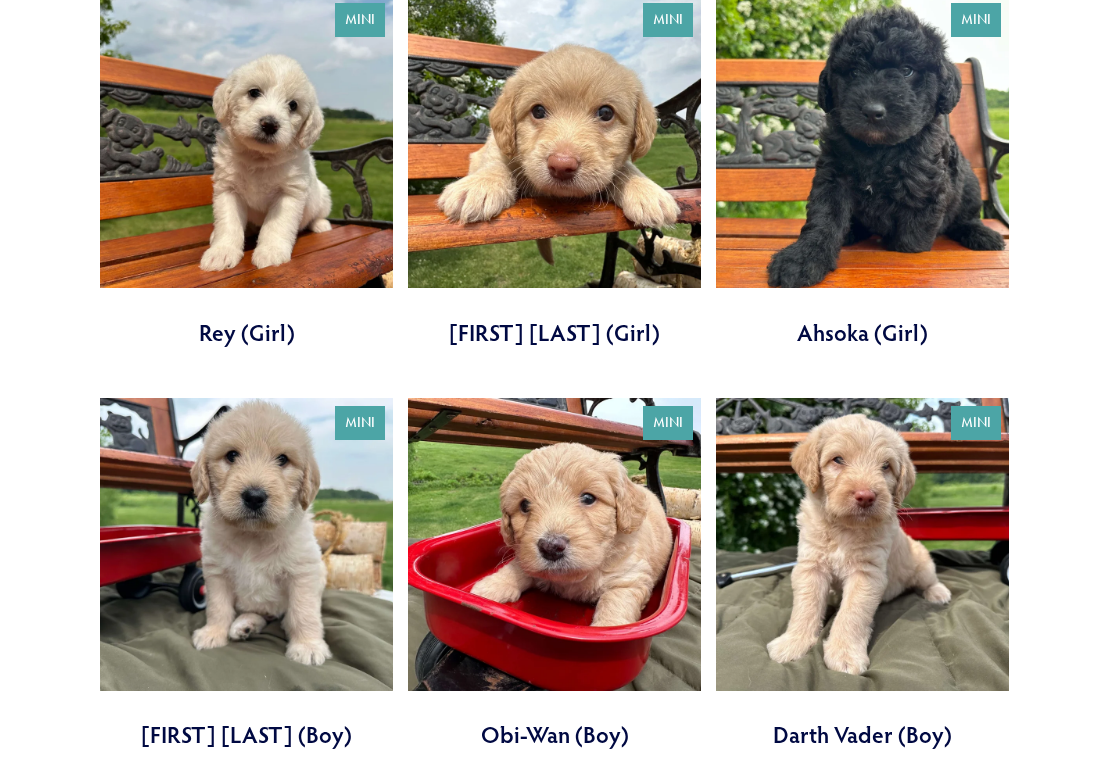 click at bounding box center (246, 171) 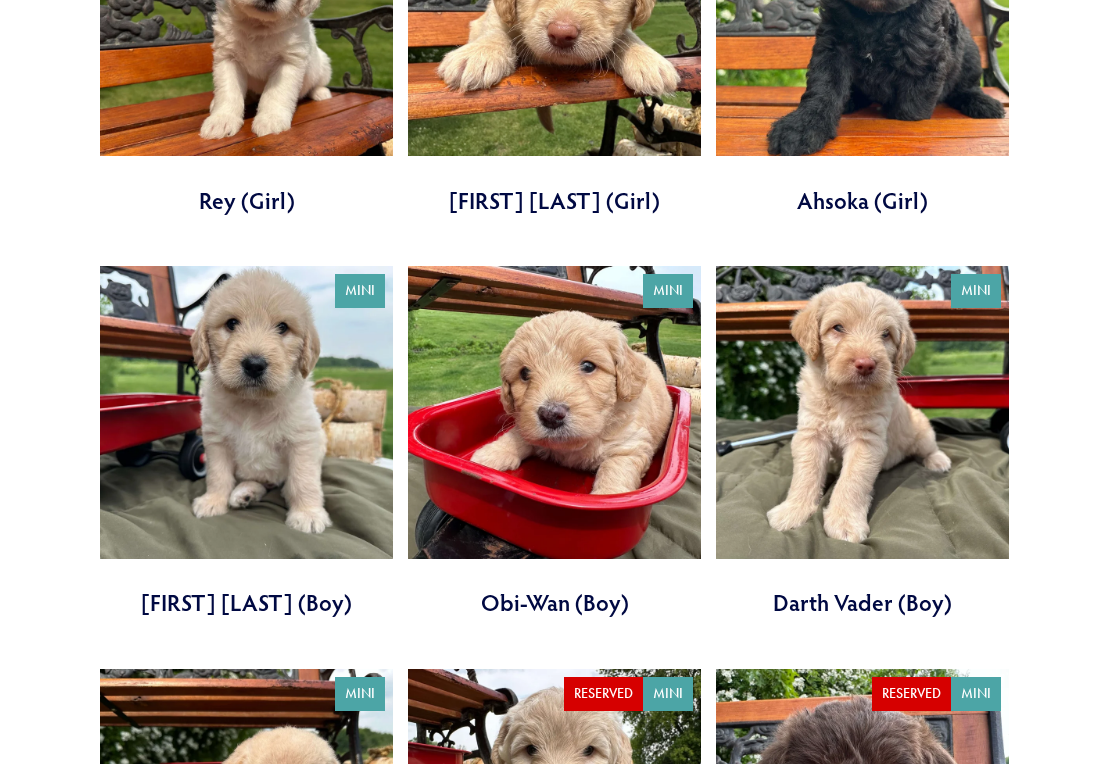 scroll, scrollTop: 1041, scrollLeft: 0, axis: vertical 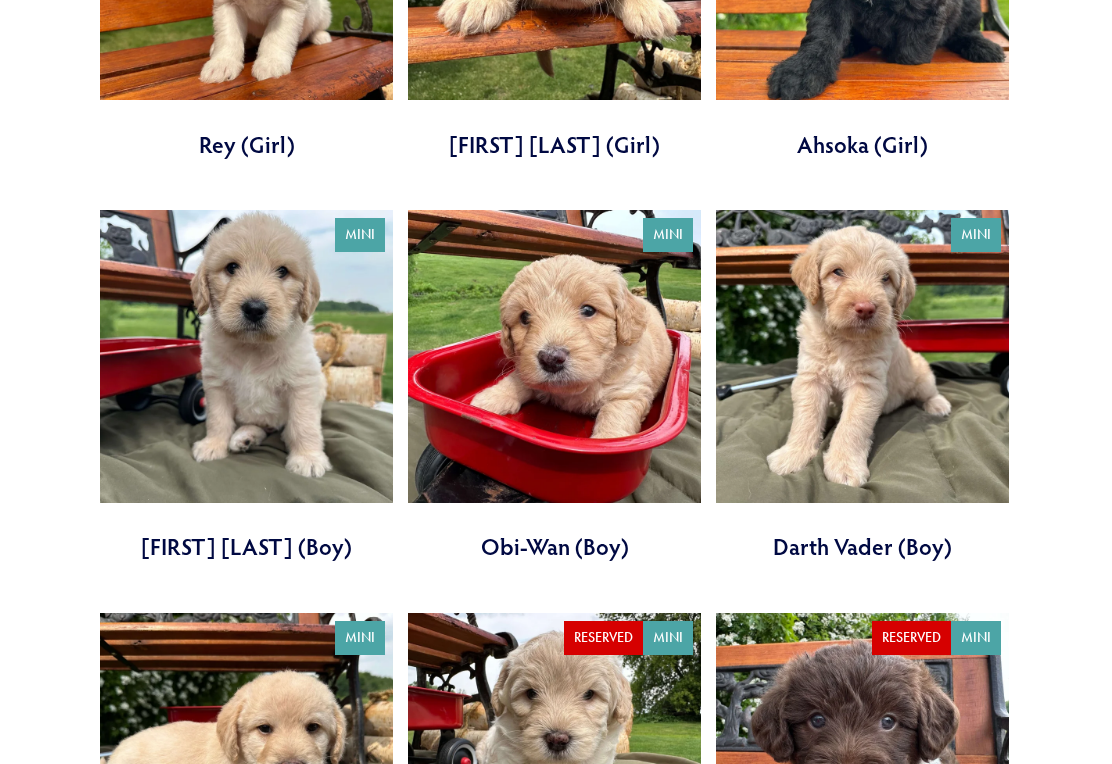 click at bounding box center (246, 387) 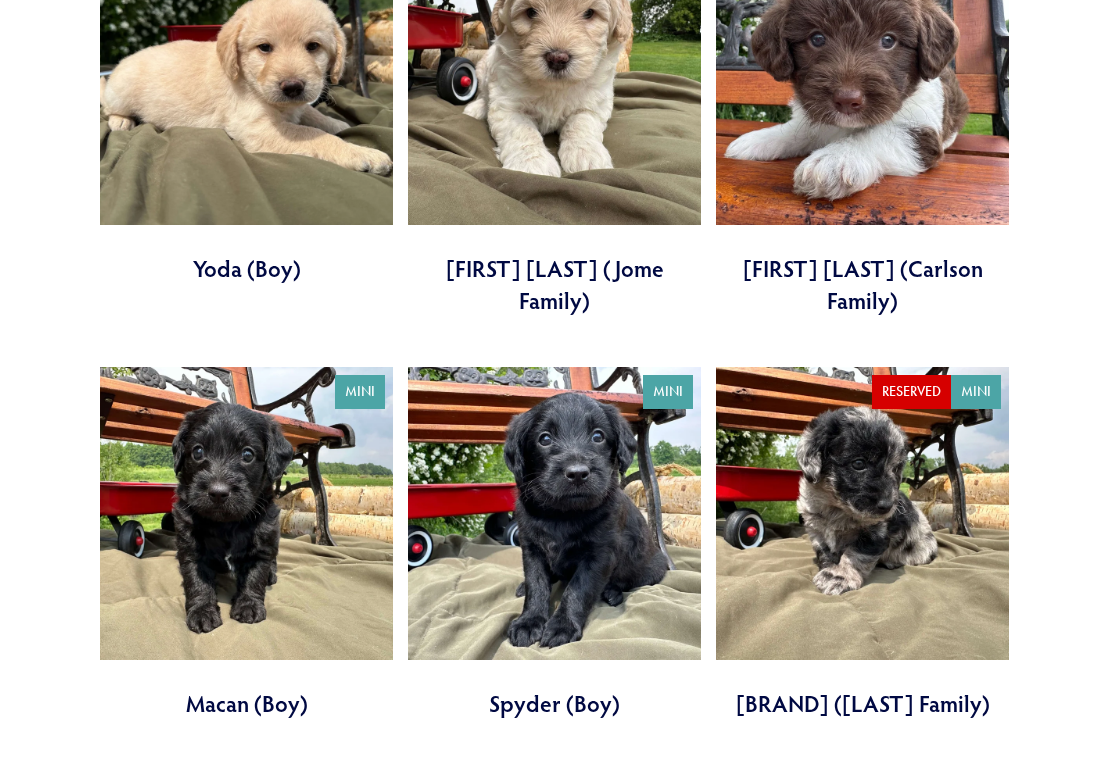 scroll, scrollTop: 1724, scrollLeft: 0, axis: vertical 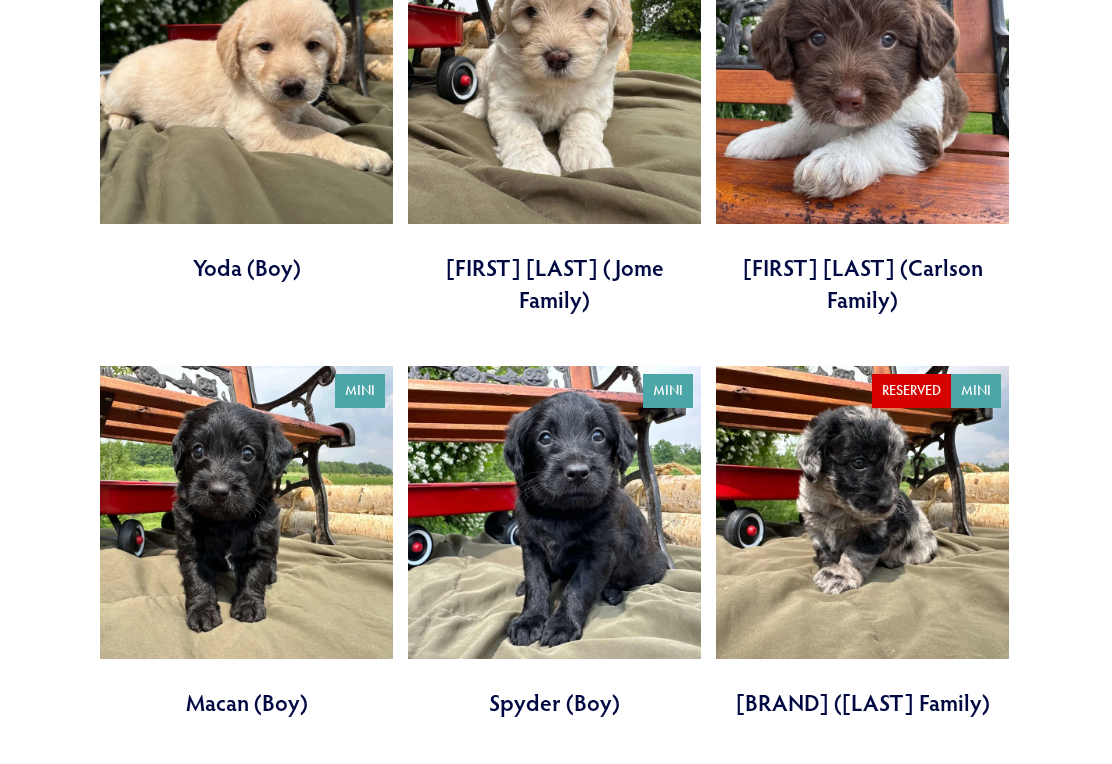 click at bounding box center (246, 542) 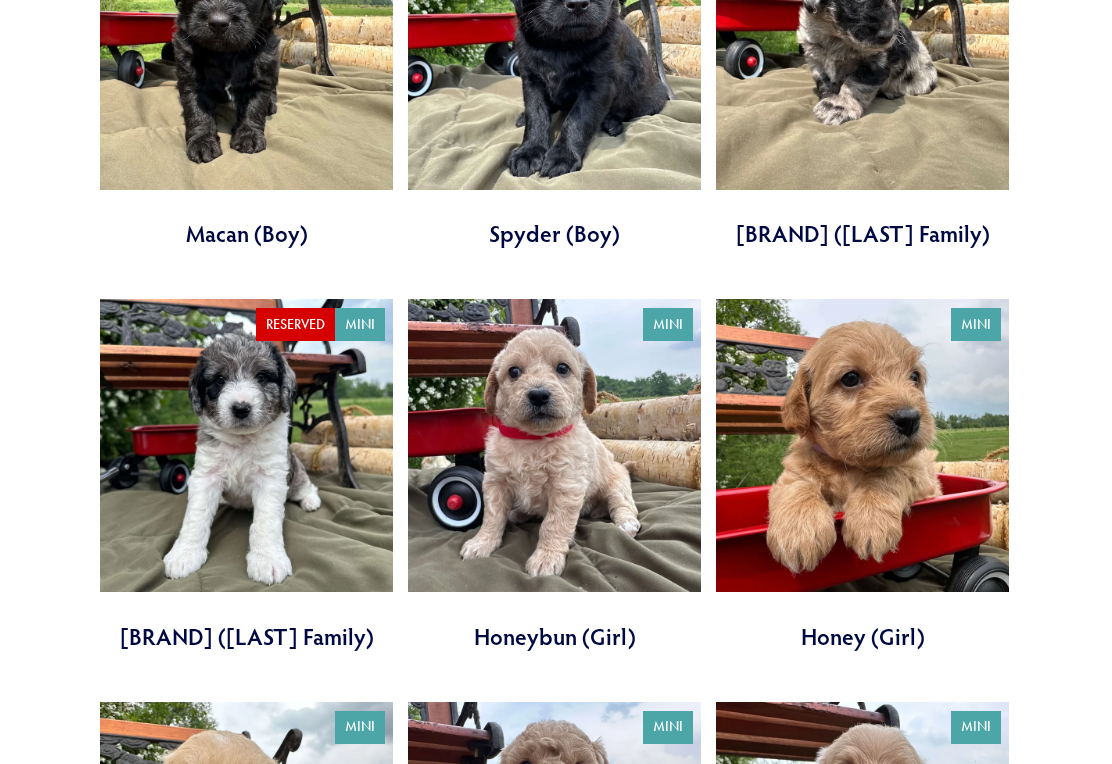 scroll, scrollTop: 2187, scrollLeft: 0, axis: vertical 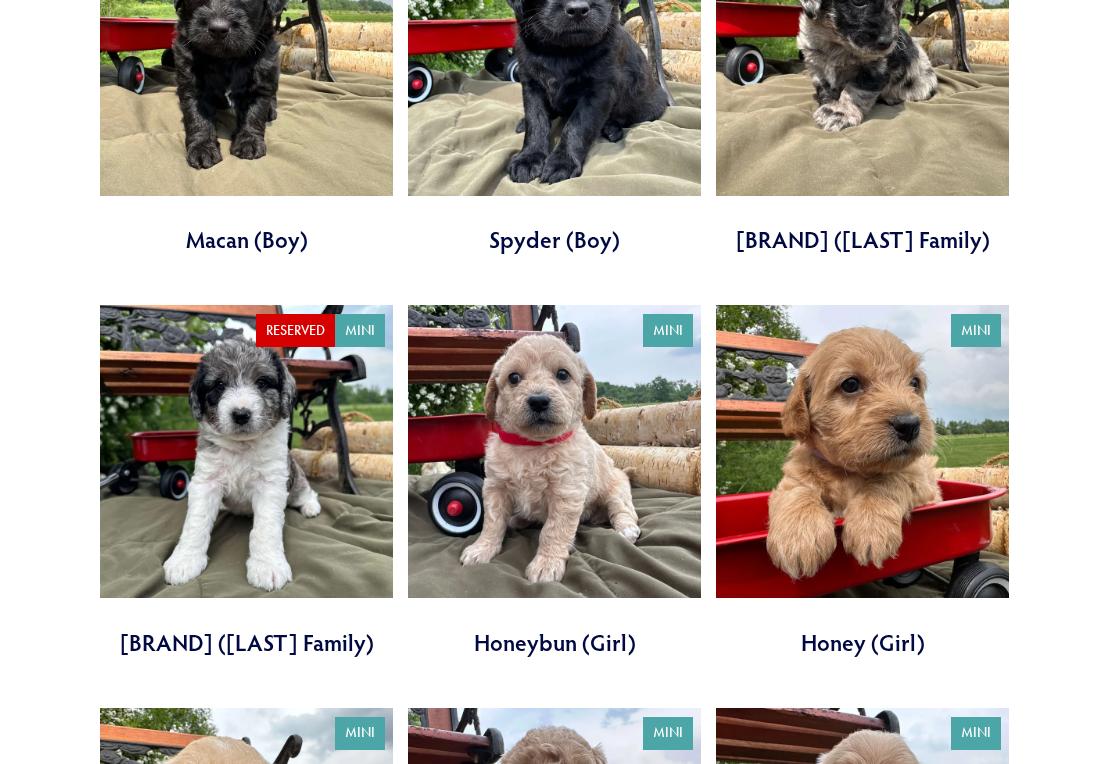 click at bounding box center [554, 481] 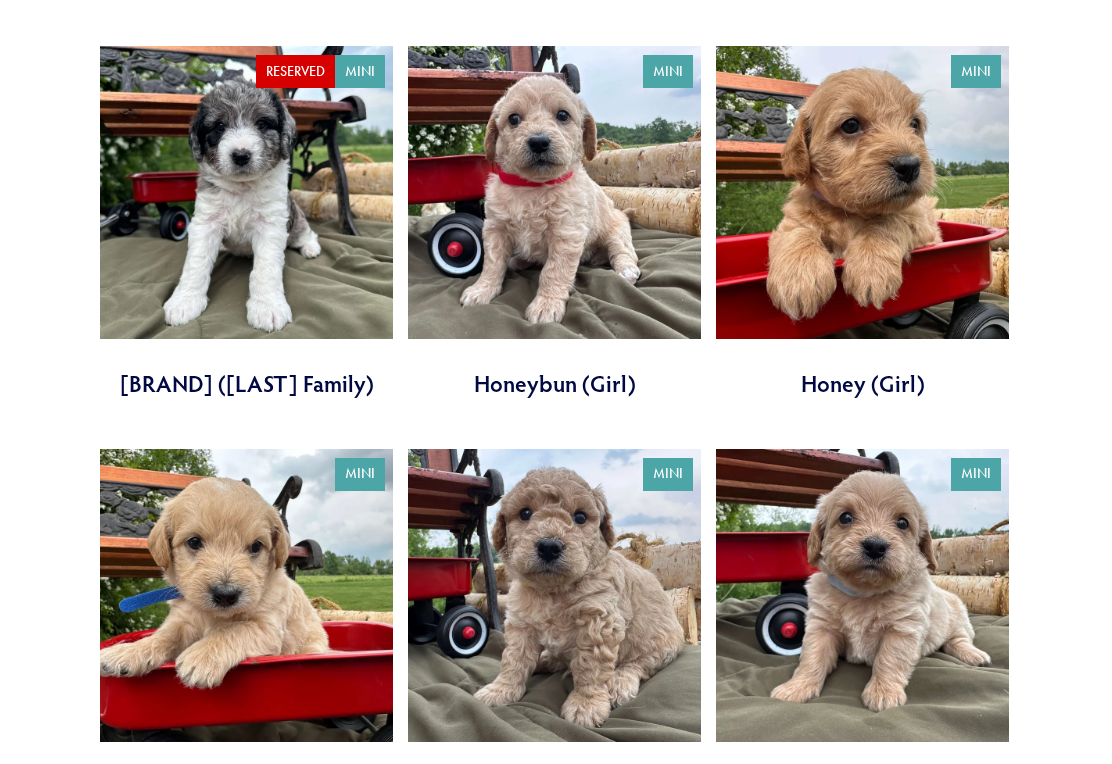 scroll, scrollTop: 2446, scrollLeft: 0, axis: vertical 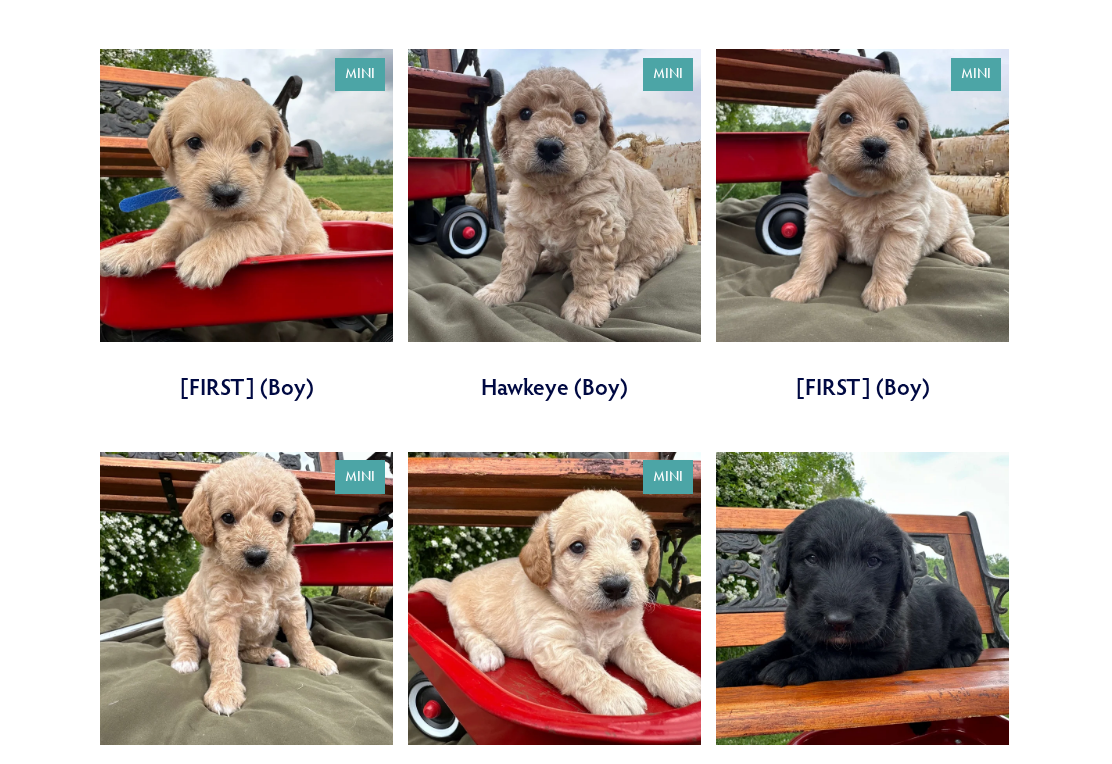 click at bounding box center (246, 628) 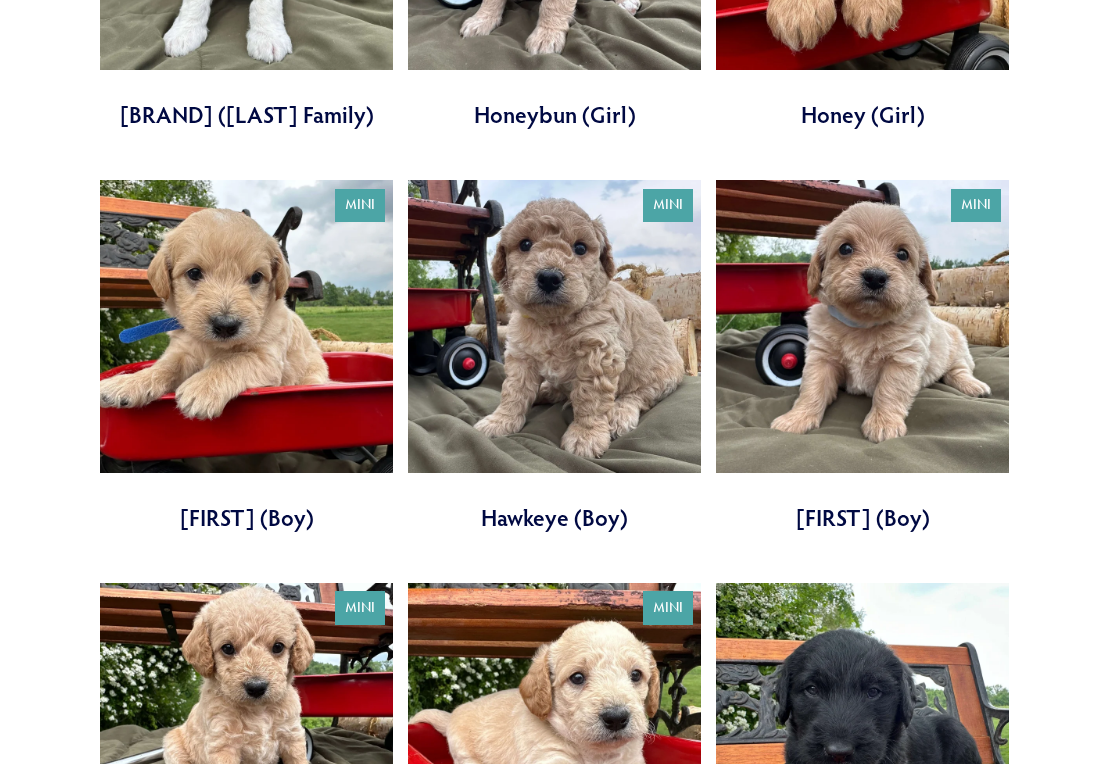 scroll, scrollTop: 2714, scrollLeft: 0, axis: vertical 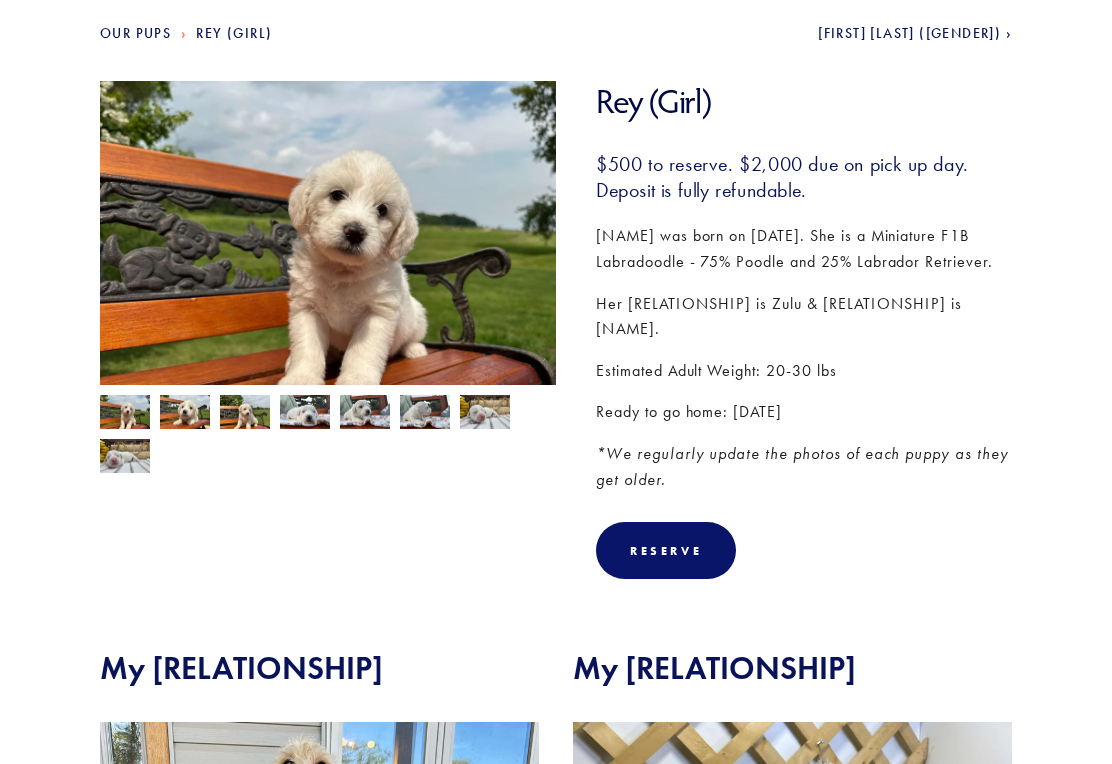 click at bounding box center [125, 415] 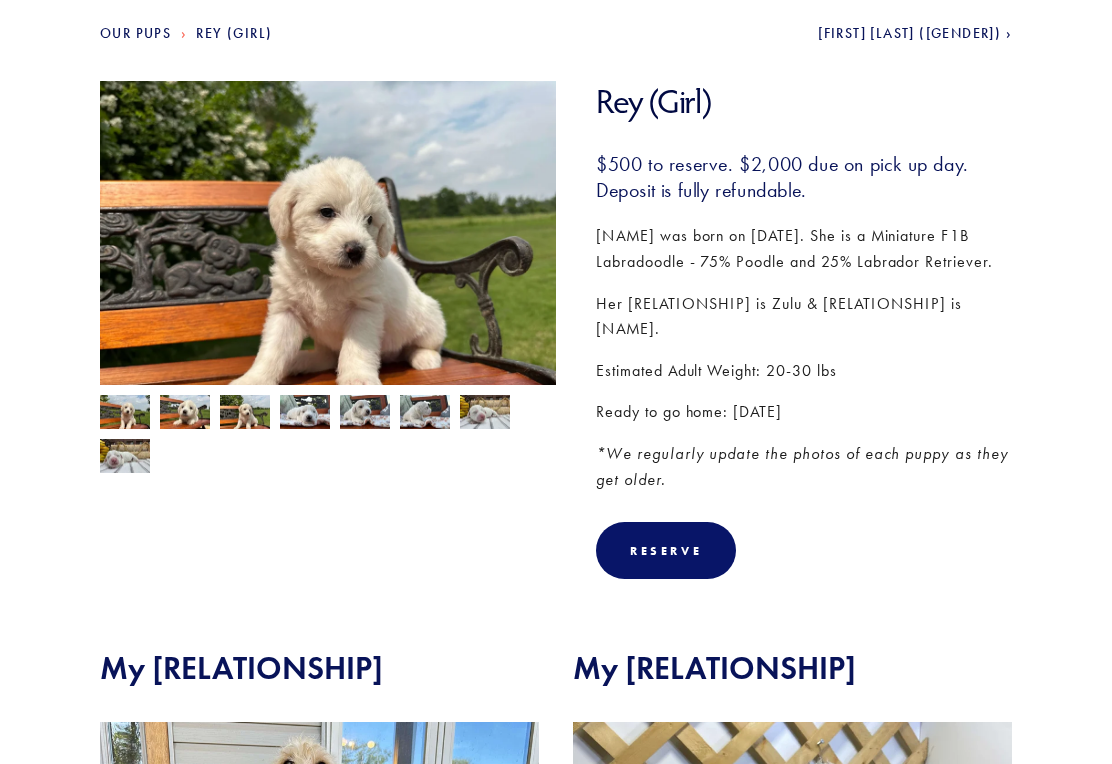 click at bounding box center [125, 414] 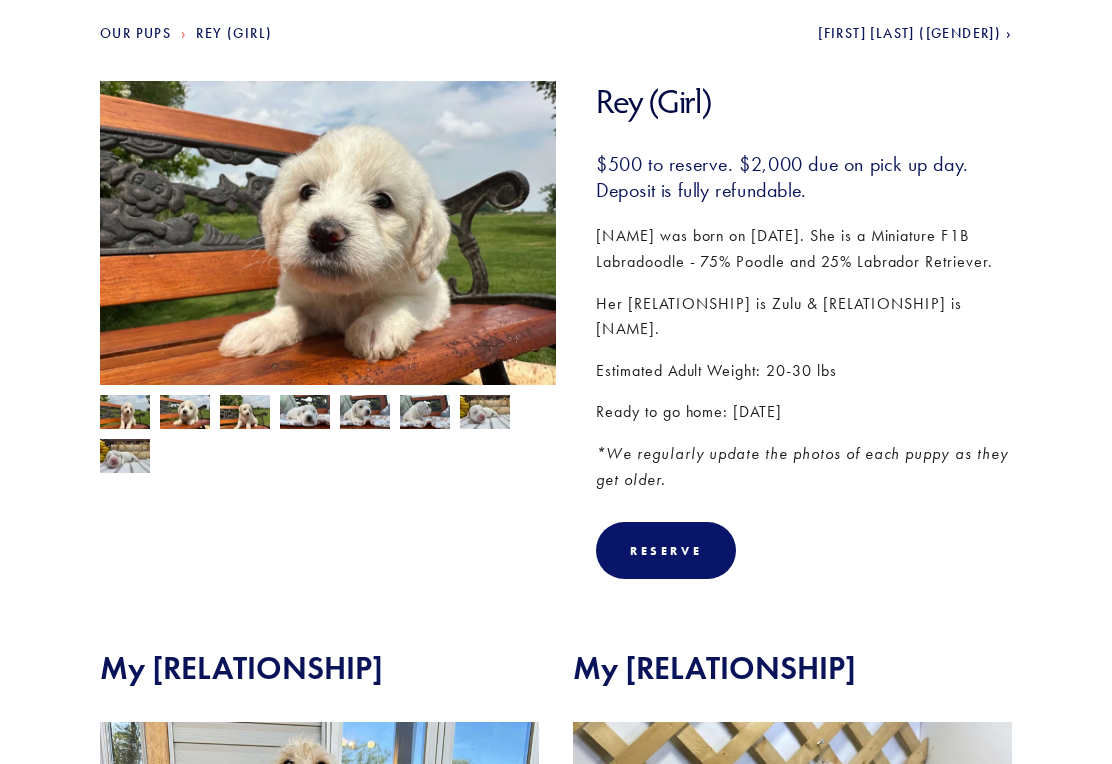 click at bounding box center (125, 414) 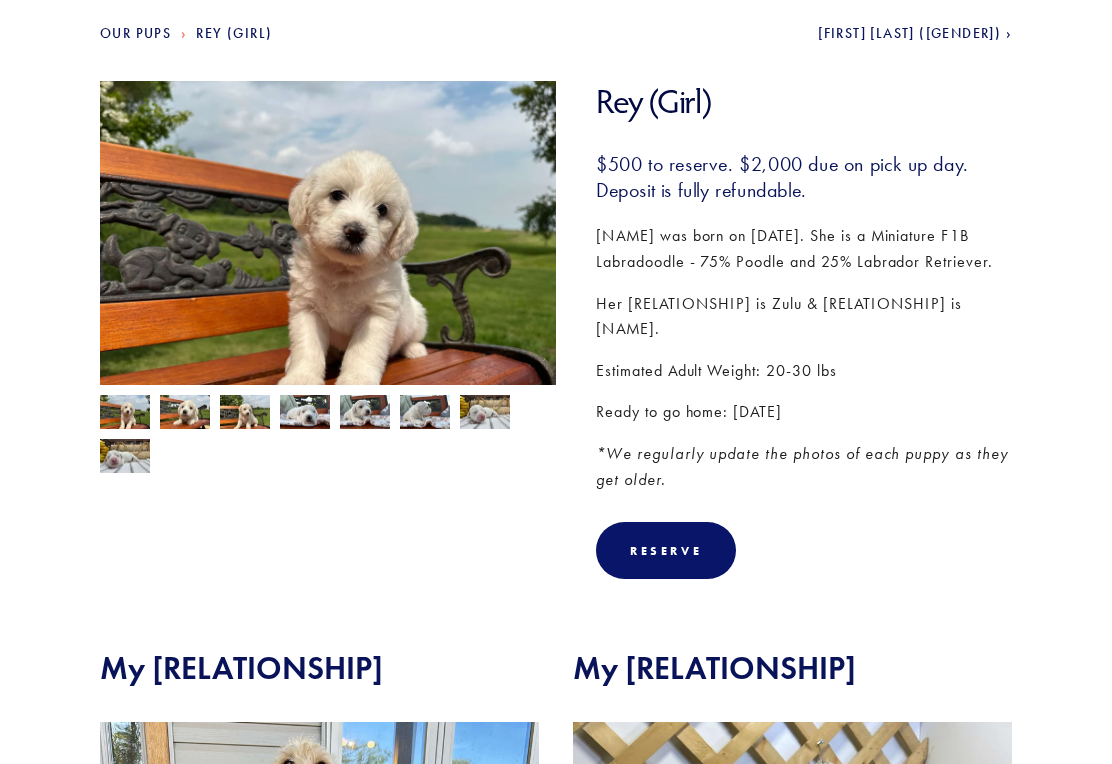 click at bounding box center [125, 414] 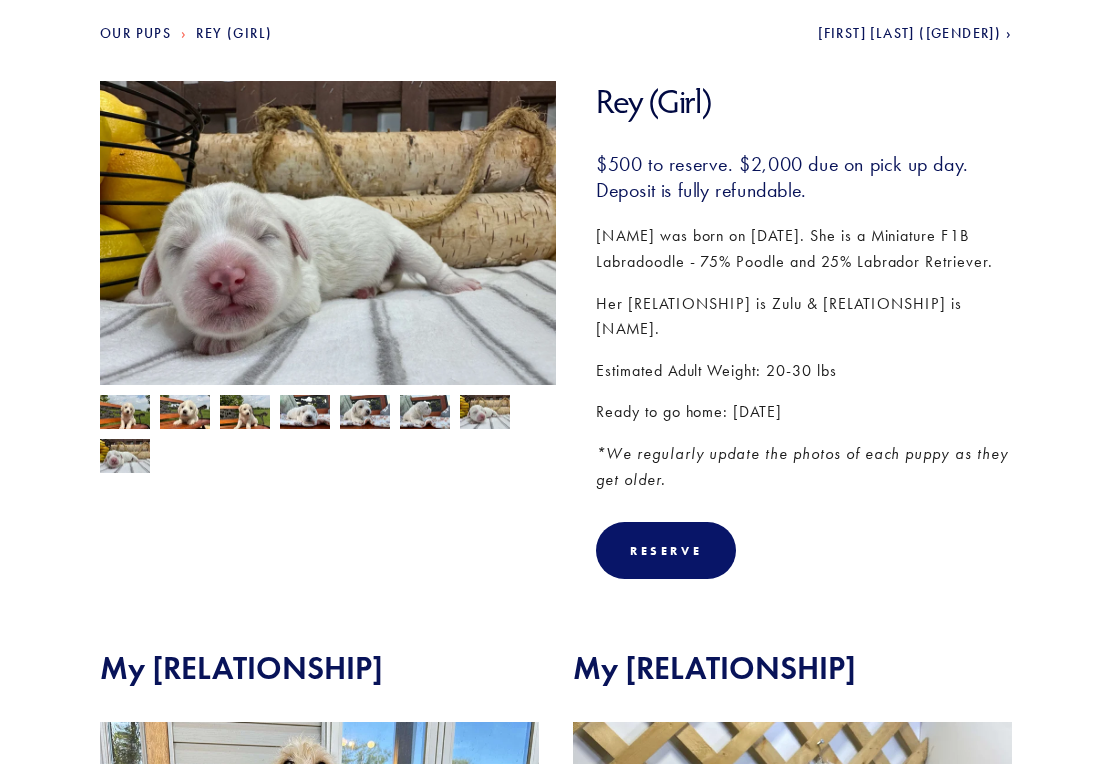 click at bounding box center (125, 414) 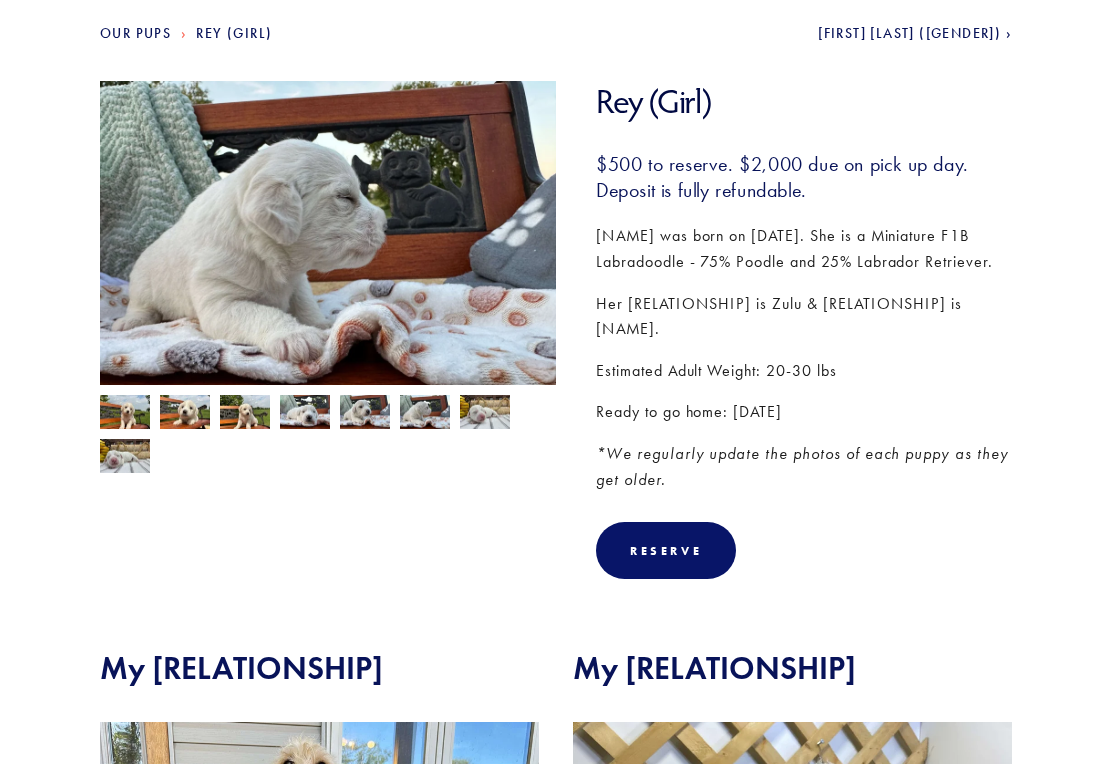 click at bounding box center (125, 414) 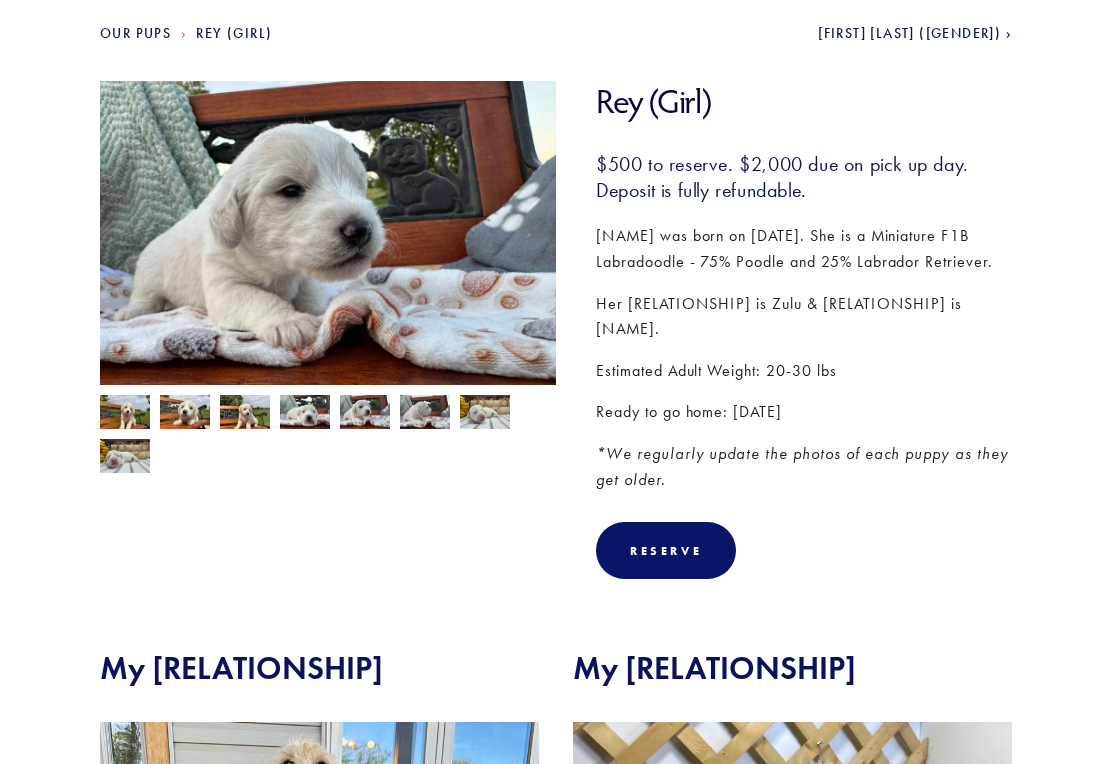 click at bounding box center (125, 414) 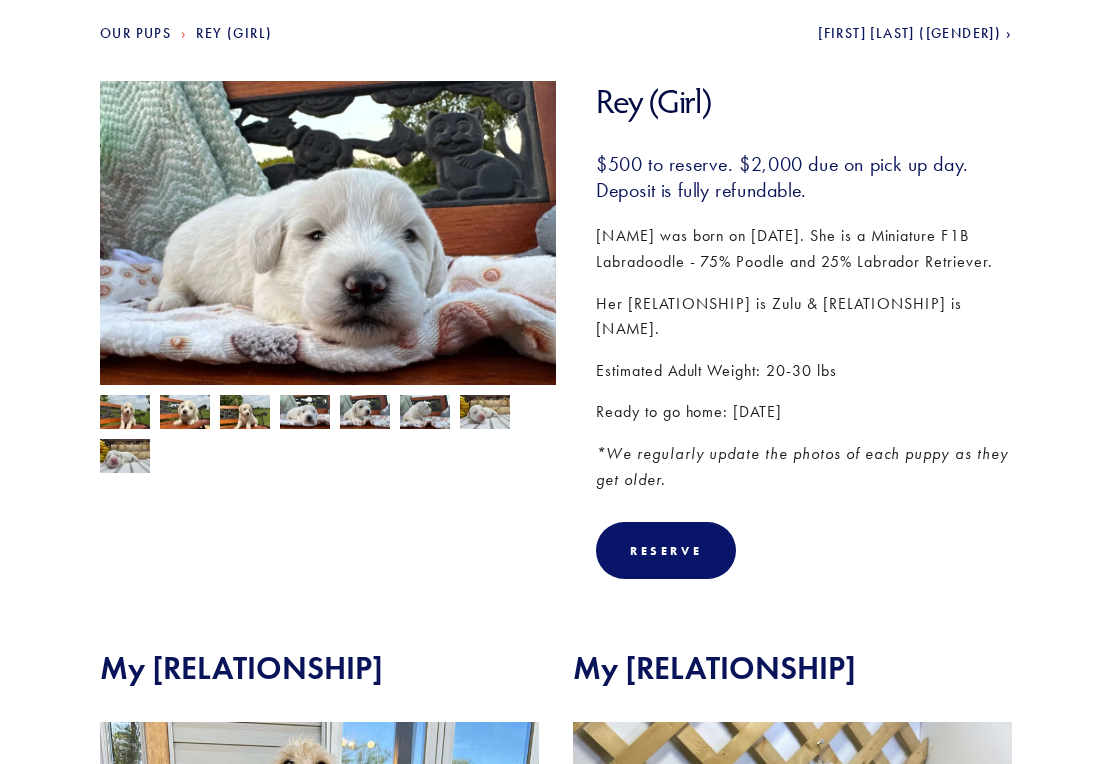 click at bounding box center [125, 414] 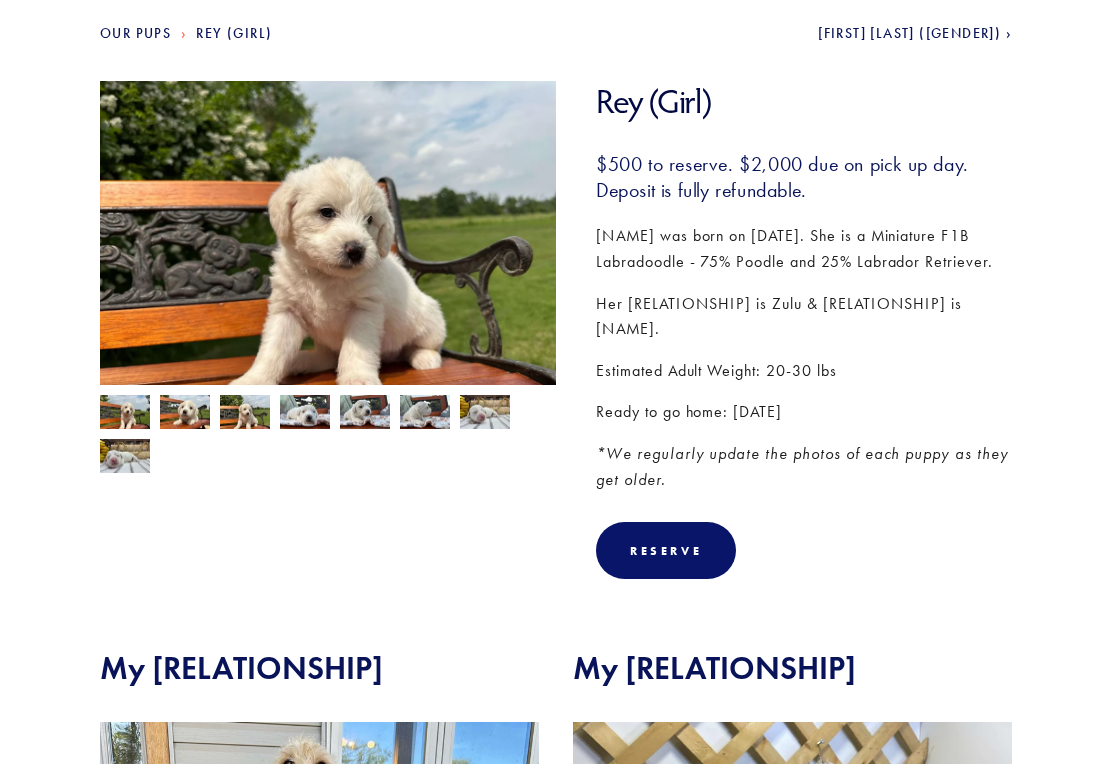 click at bounding box center (125, 414) 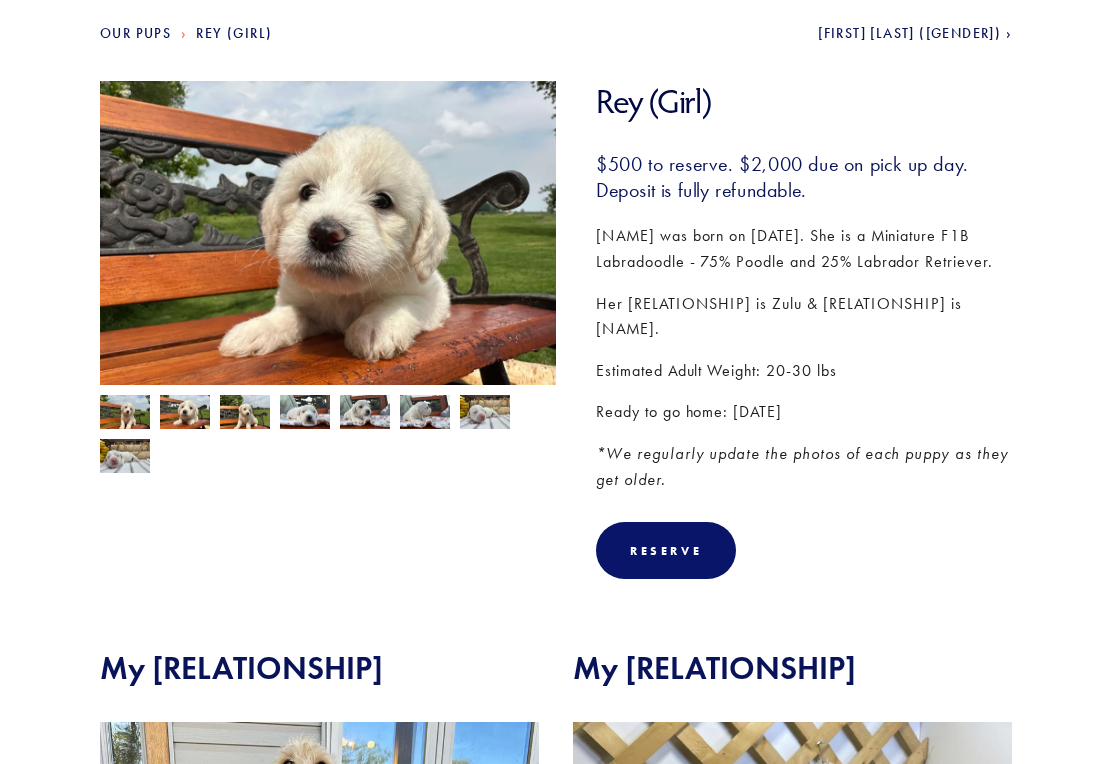 click at bounding box center (125, 414) 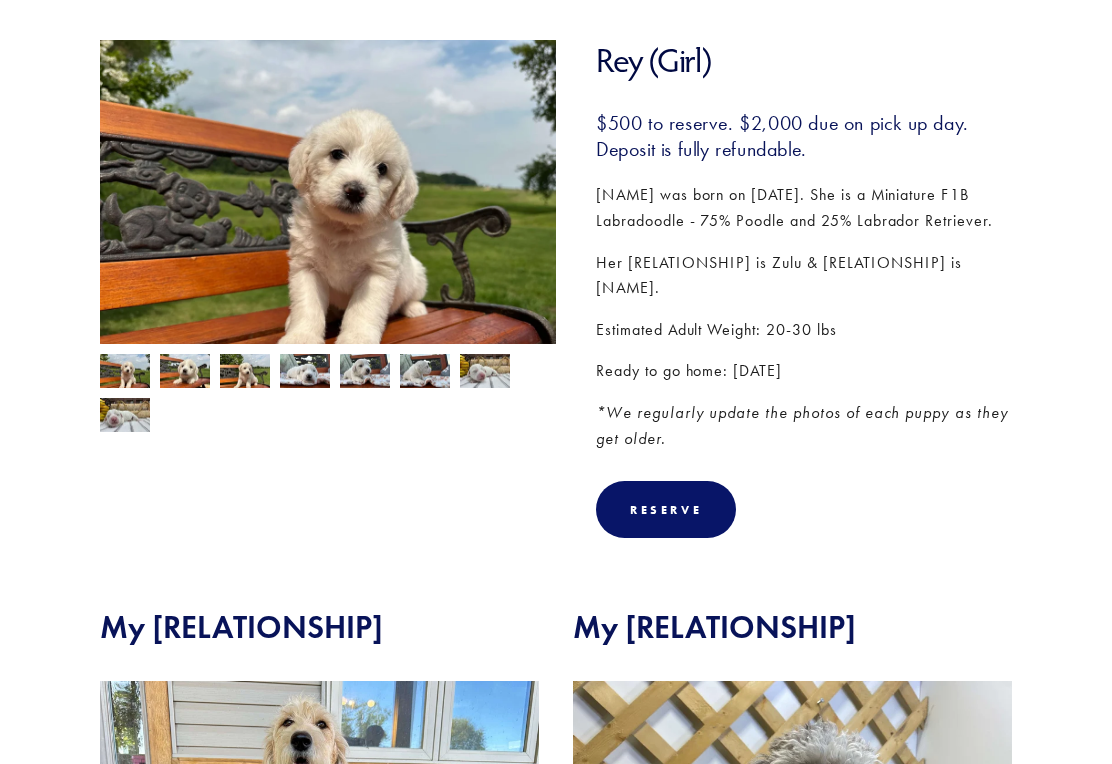 scroll, scrollTop: 264, scrollLeft: 0, axis: vertical 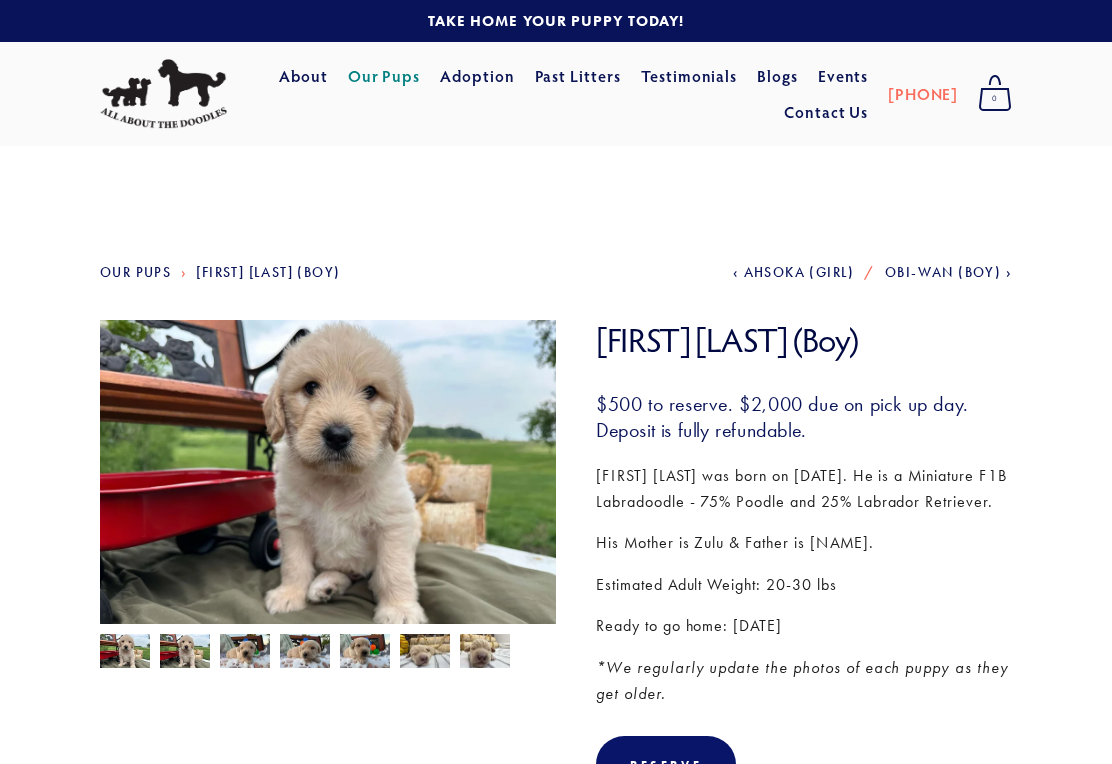 click at bounding box center [125, 653] 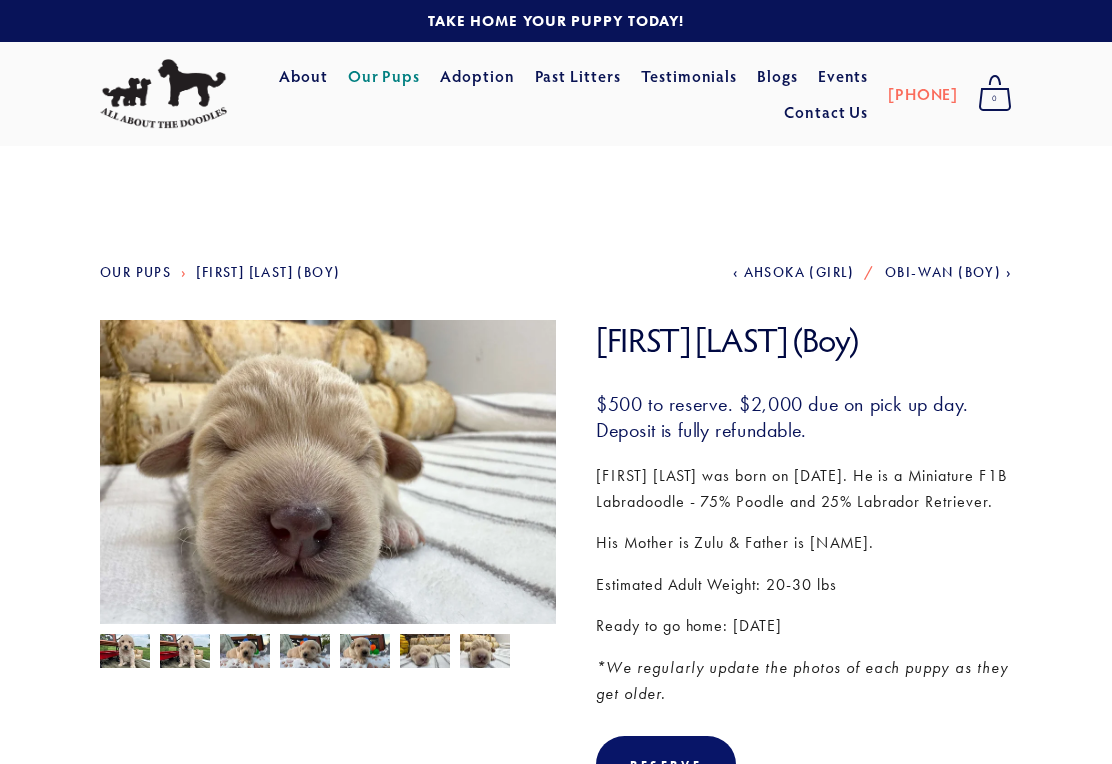 click at bounding box center (125, 653) 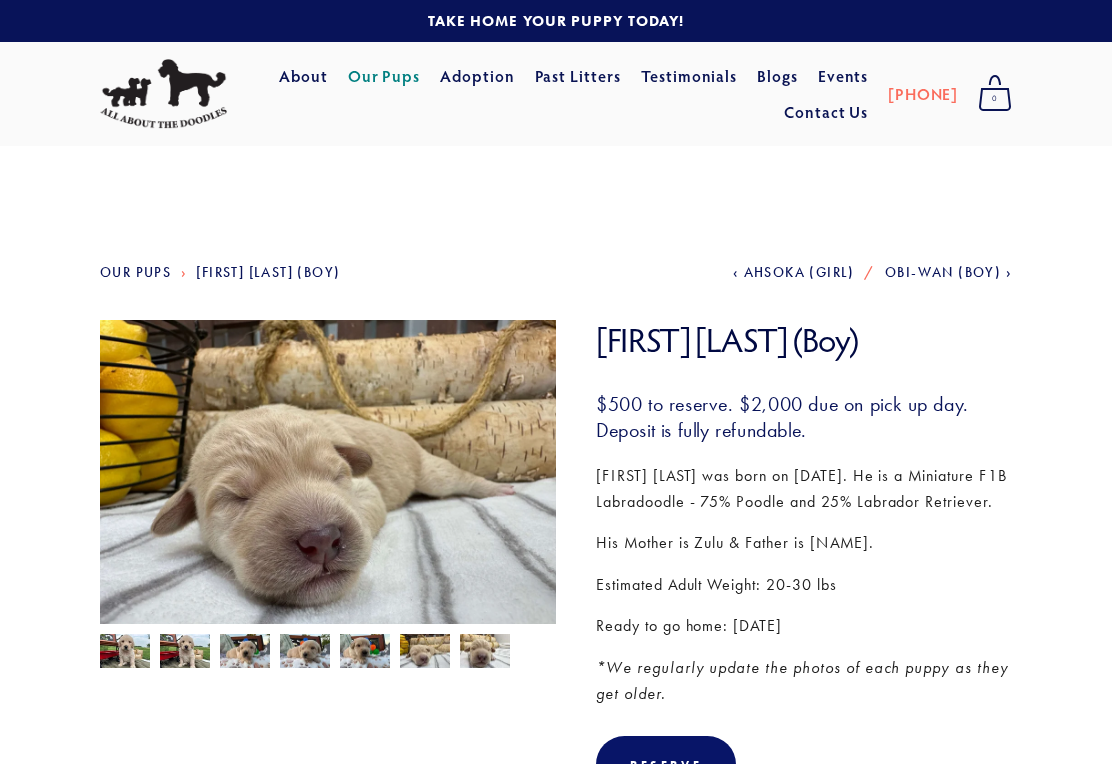 click at bounding box center (125, 653) 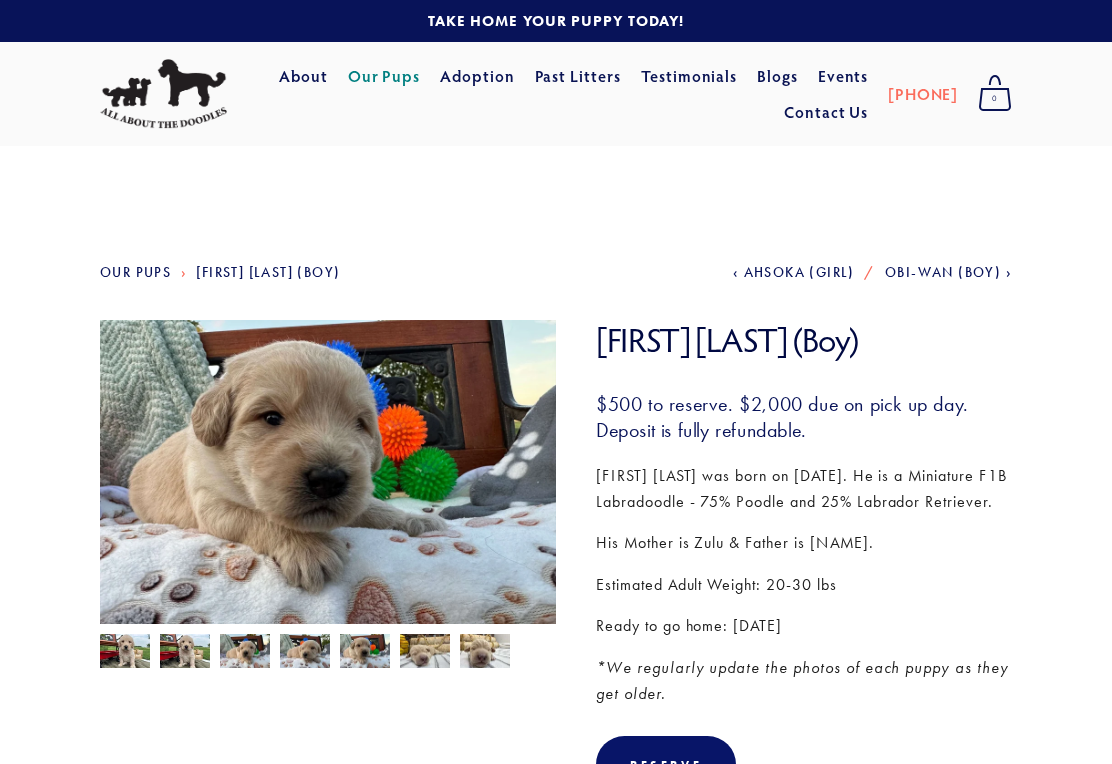click at bounding box center [125, 653] 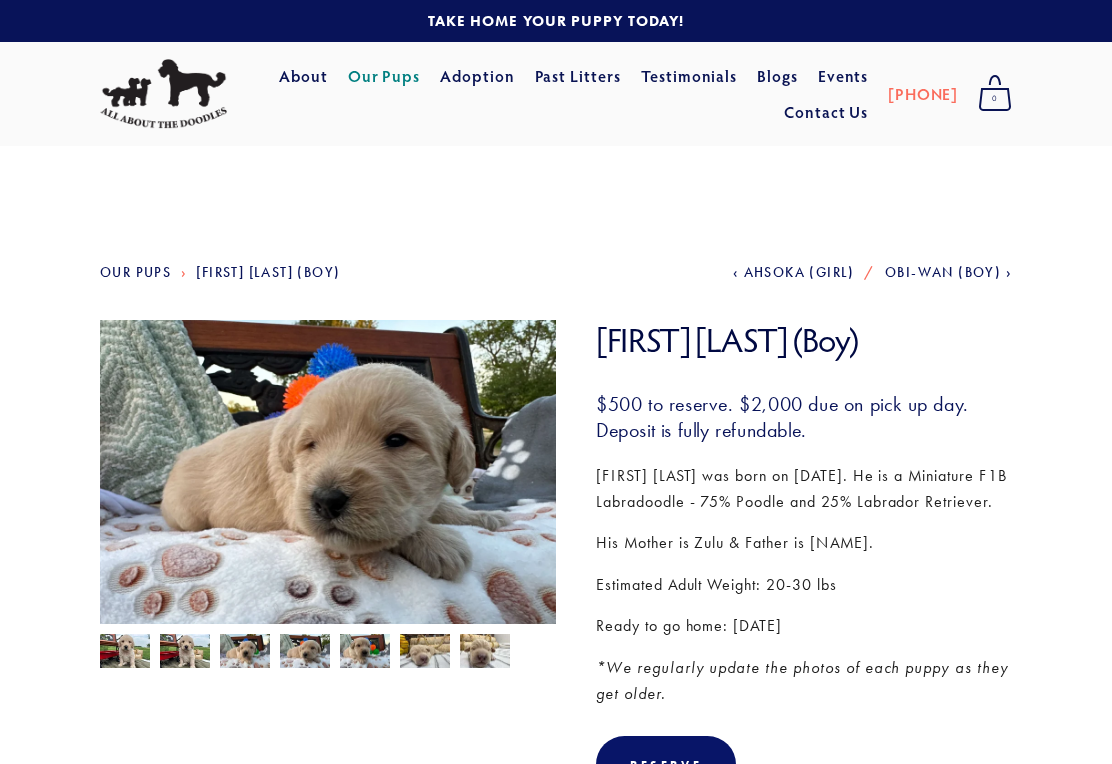 click at bounding box center [125, 653] 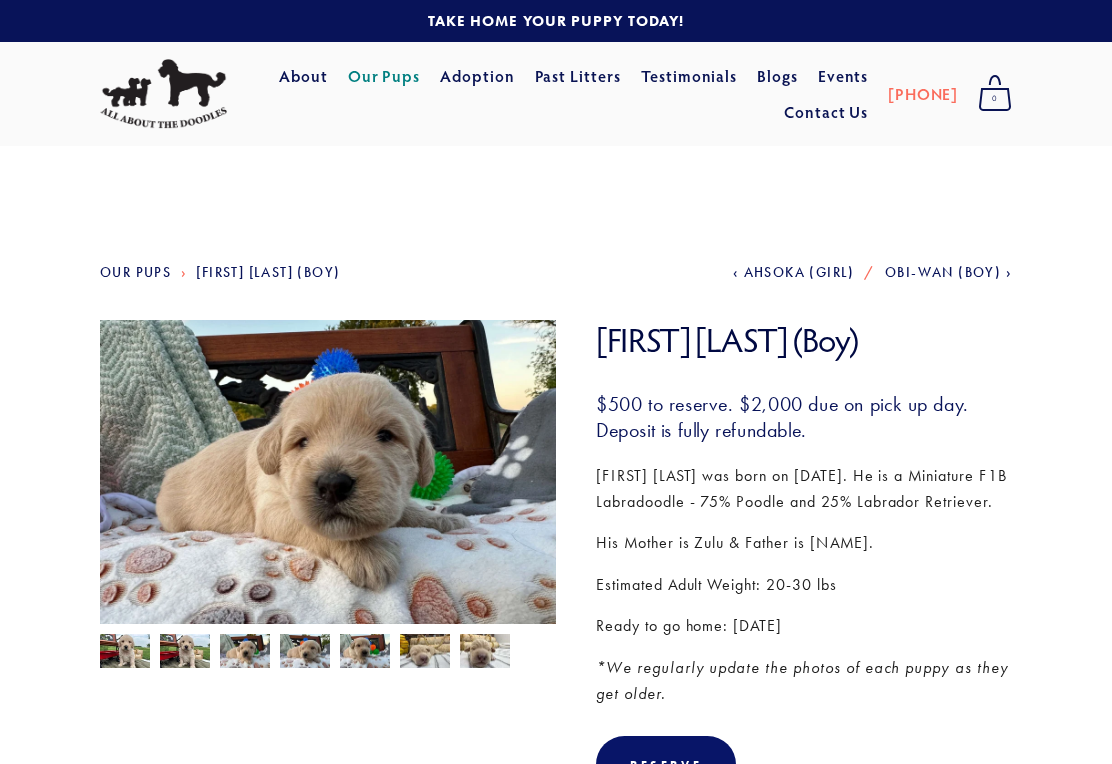 click at bounding box center [125, 653] 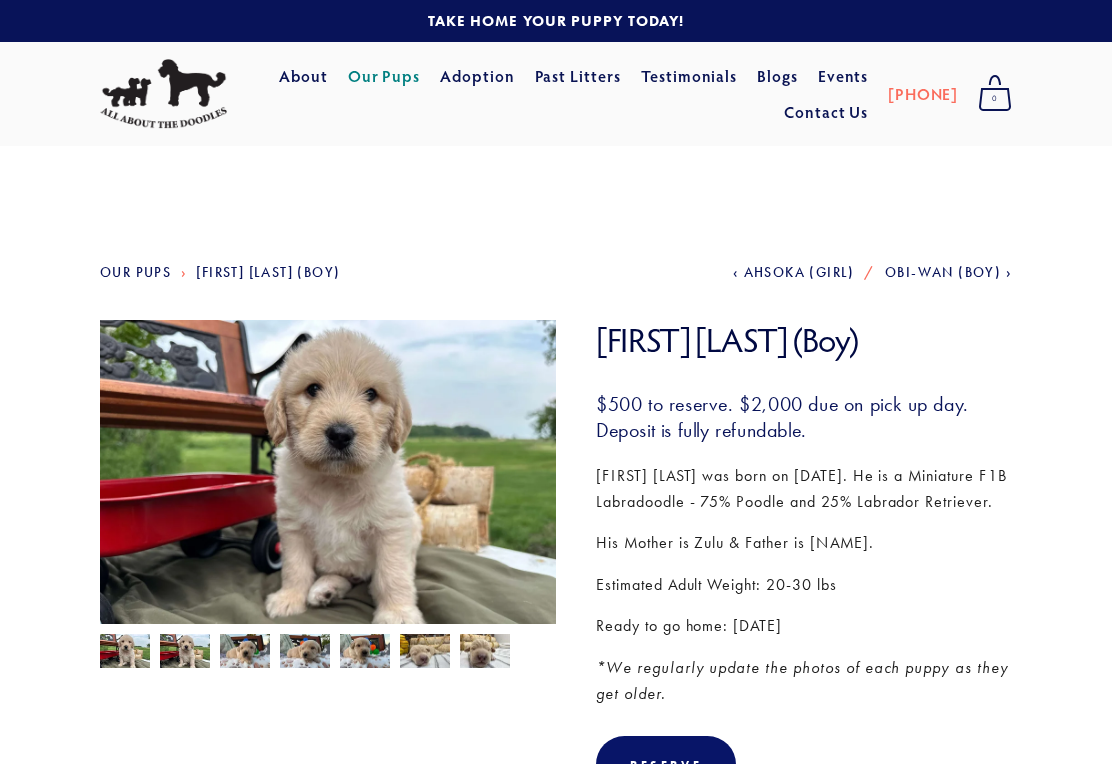 click at bounding box center (125, 653) 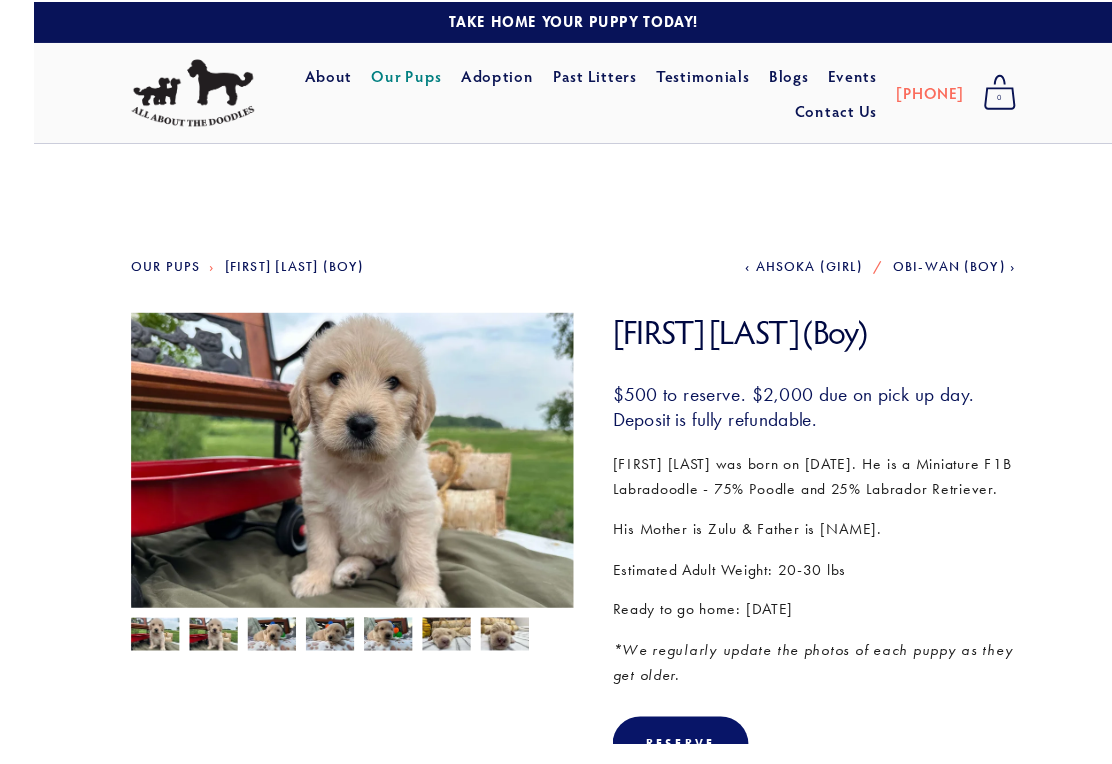 scroll, scrollTop: 0, scrollLeft: 0, axis: both 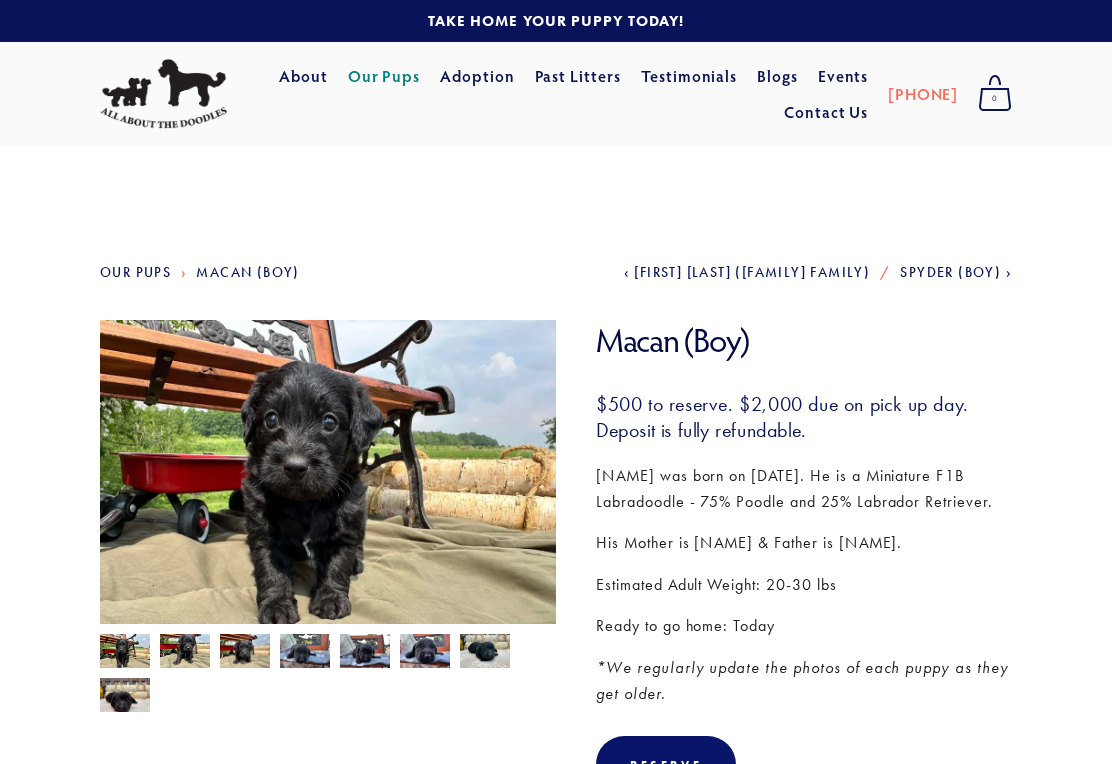 click at bounding box center [125, 653] 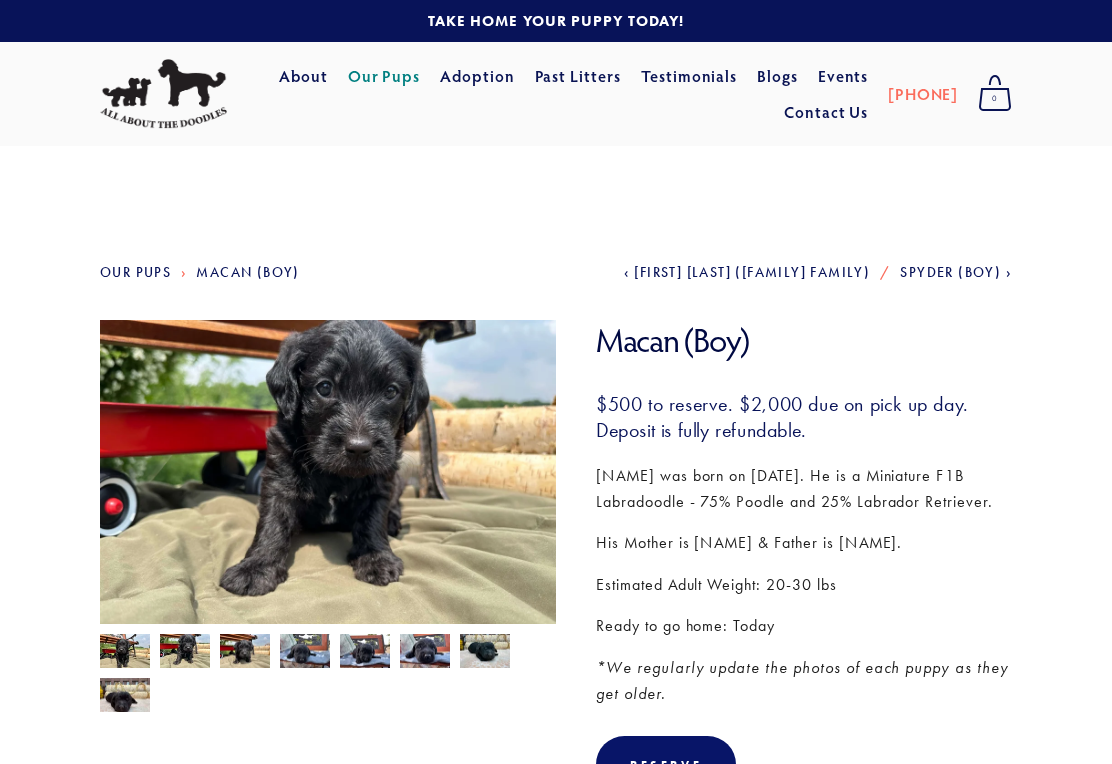 click at bounding box center [125, 653] 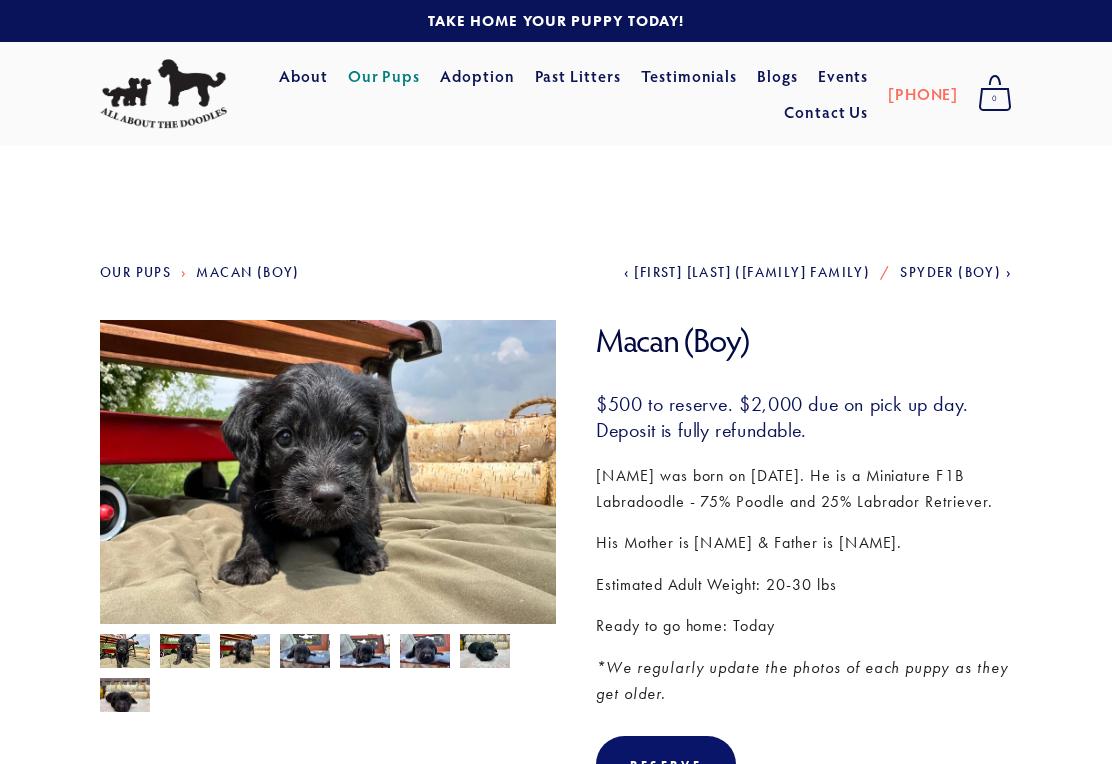 click at bounding box center (125, 653) 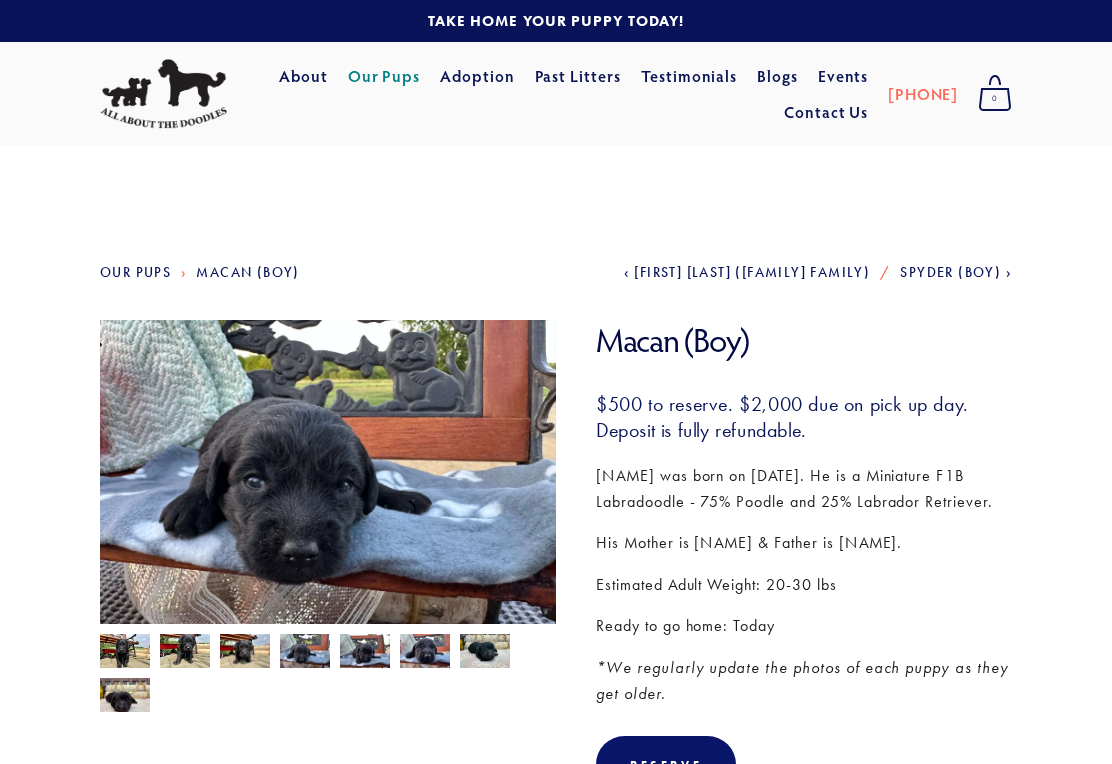 click at bounding box center [125, 653] 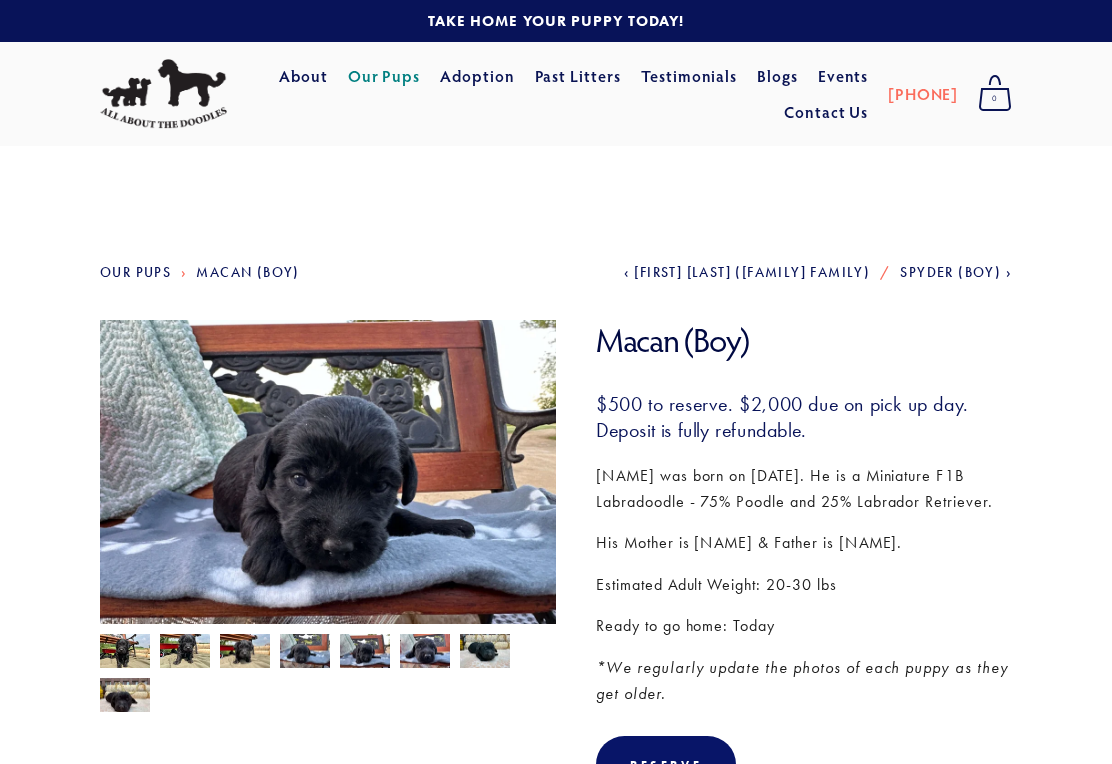 click at bounding box center (125, 653) 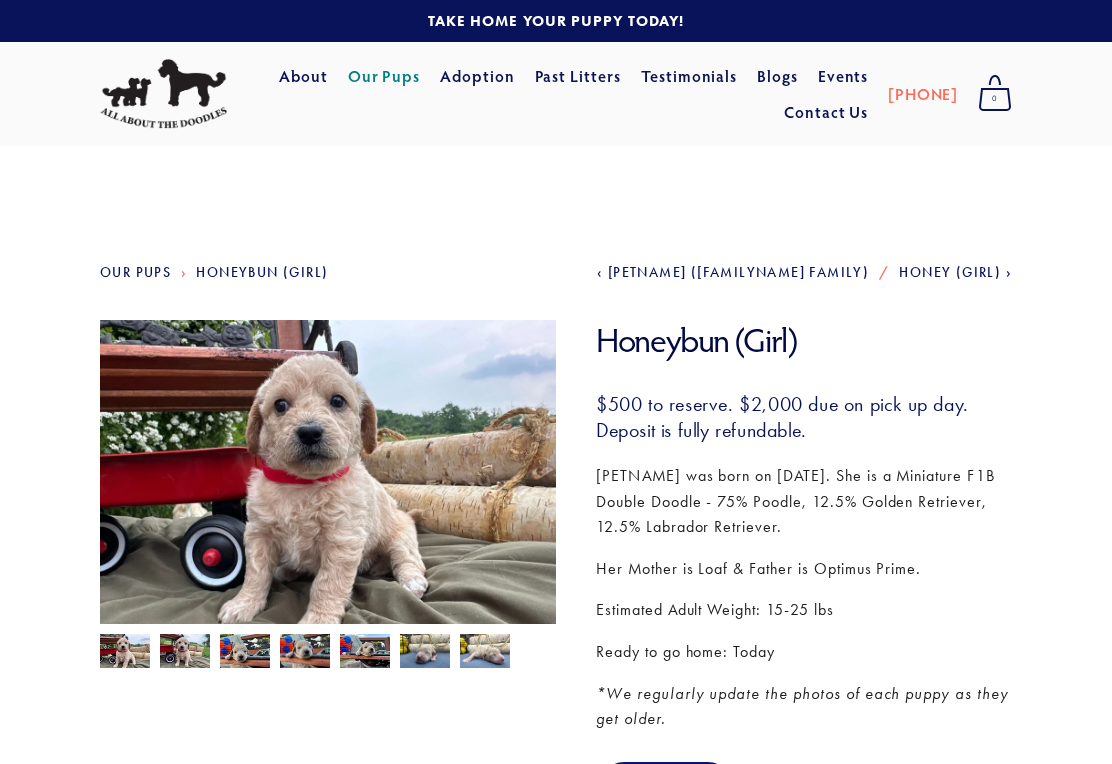 scroll, scrollTop: 0, scrollLeft: 0, axis: both 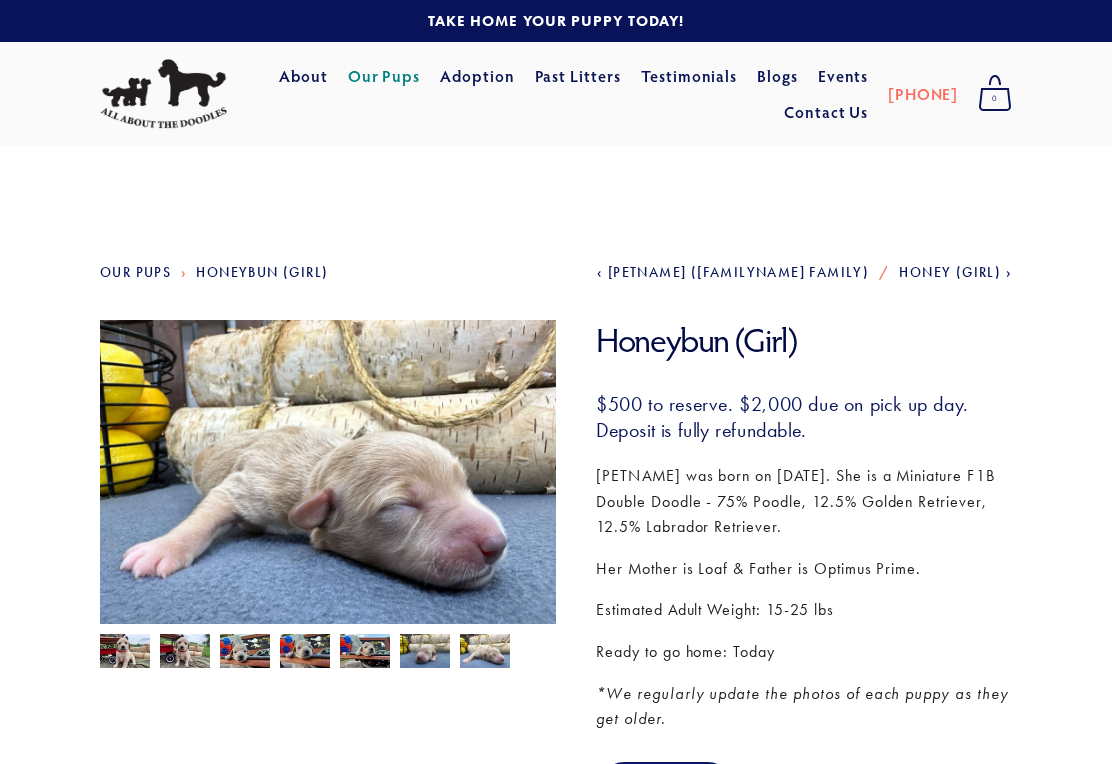click at bounding box center [125, 653] 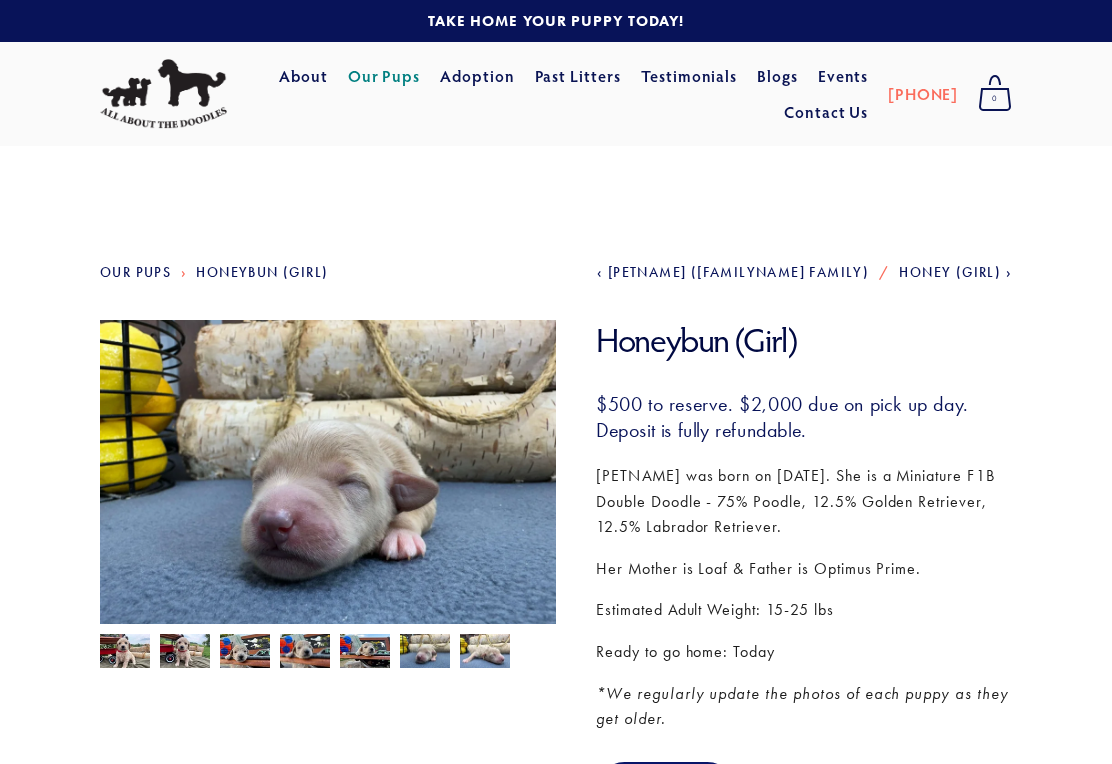 click at bounding box center (125, 653) 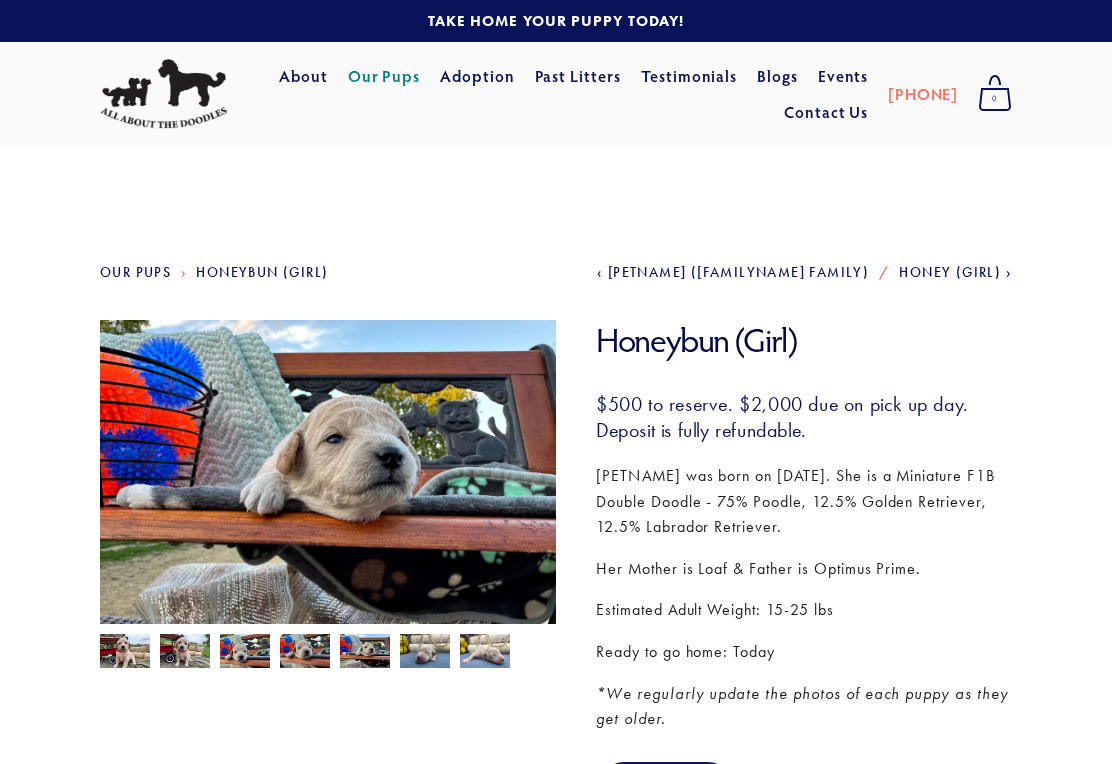 click at bounding box center (125, 653) 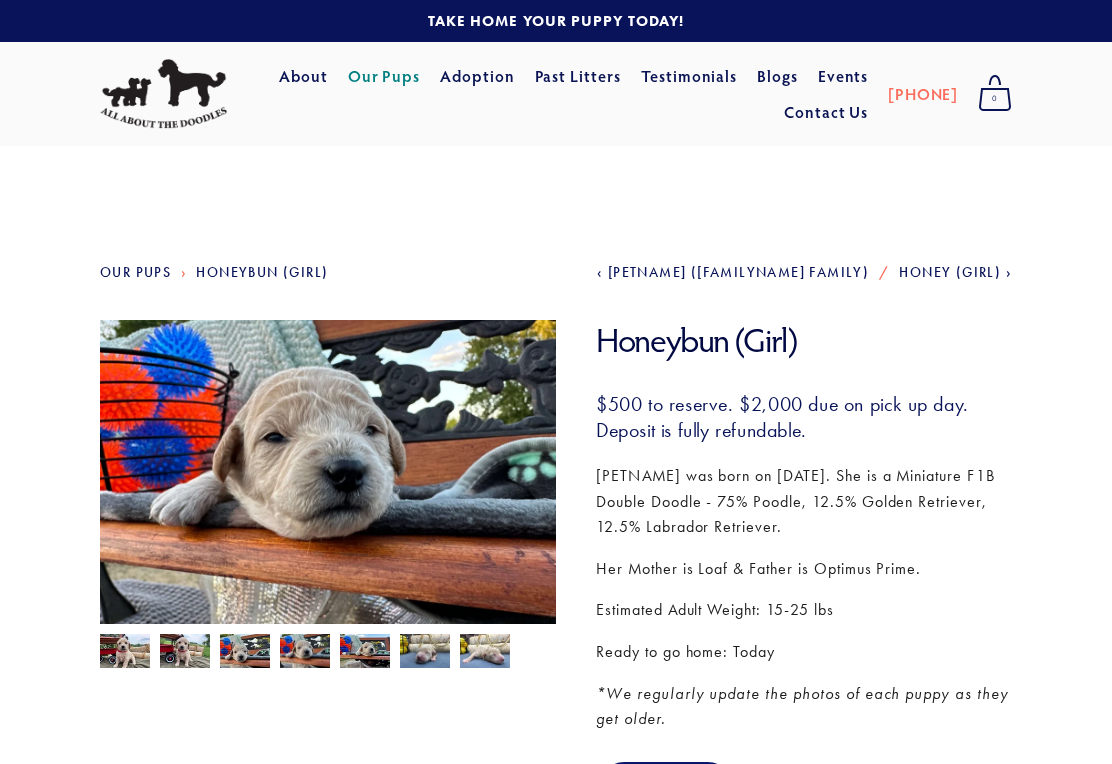click at bounding box center (125, 653) 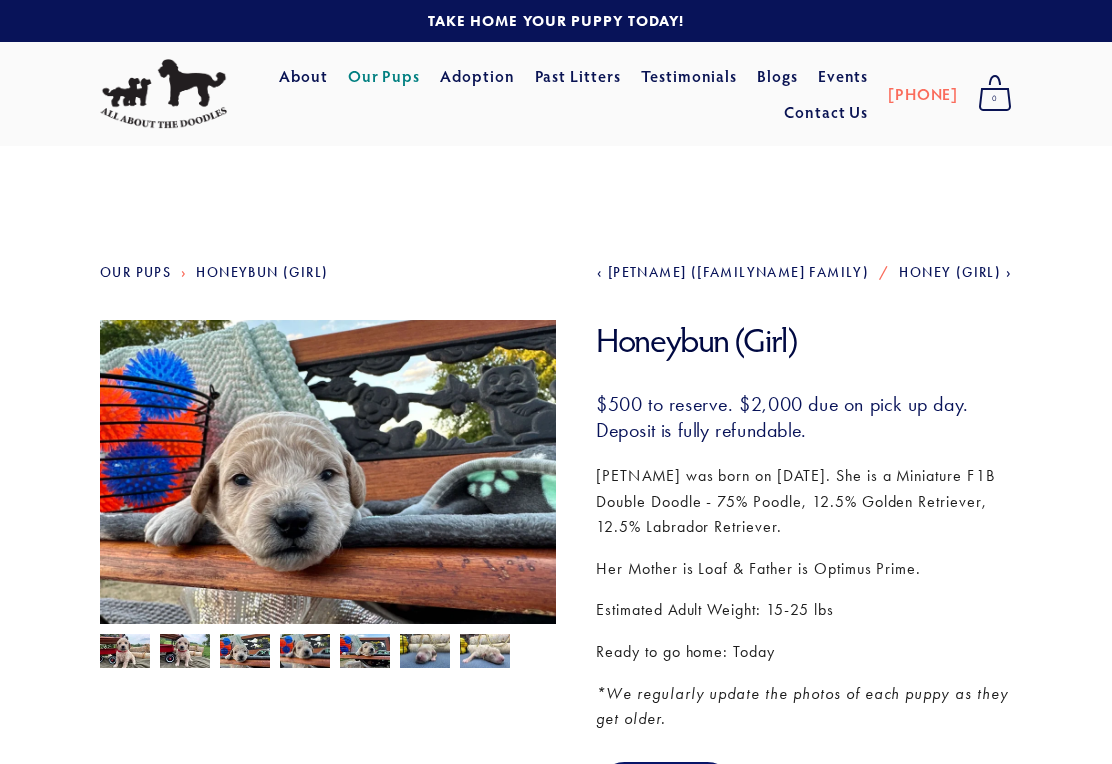 click at bounding box center (125, 653) 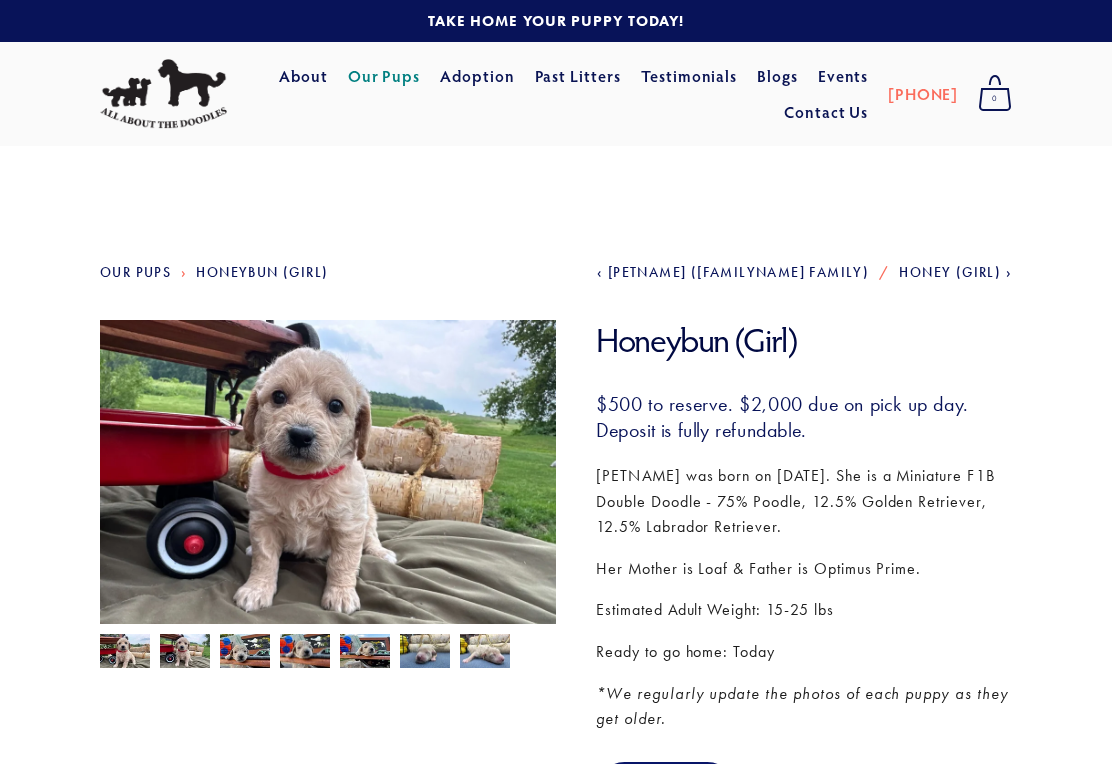 click at bounding box center (125, 653) 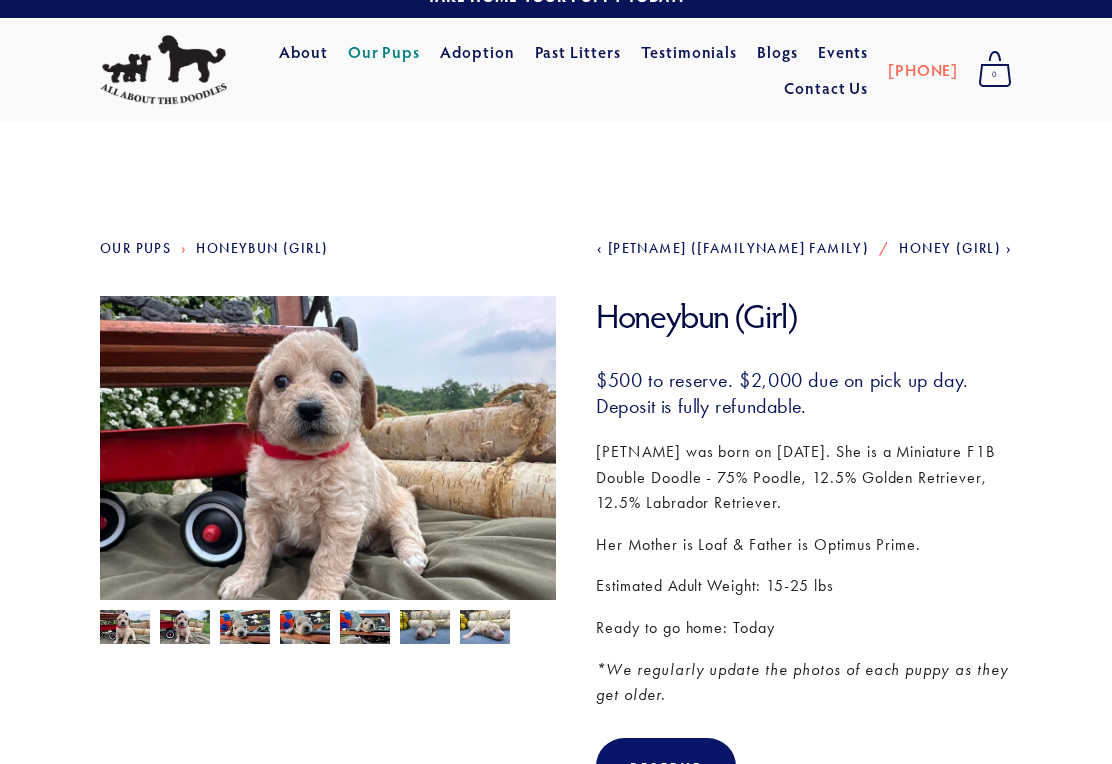 scroll, scrollTop: 0, scrollLeft: 0, axis: both 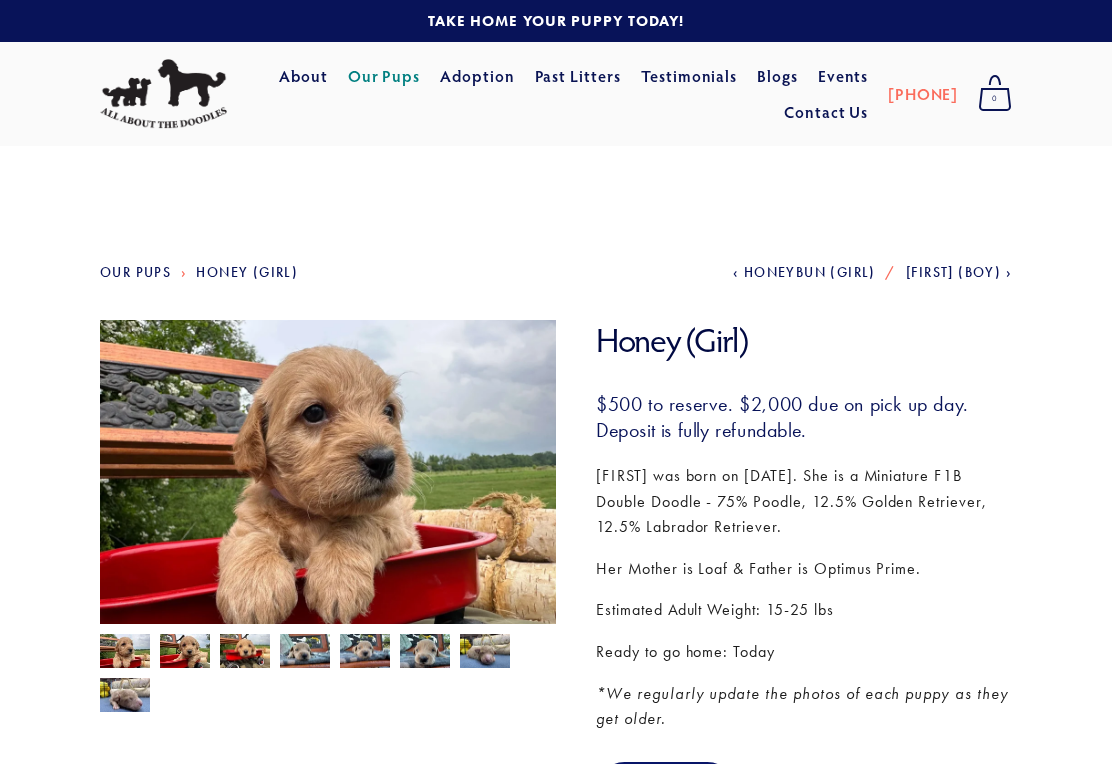click at bounding box center (125, 653) 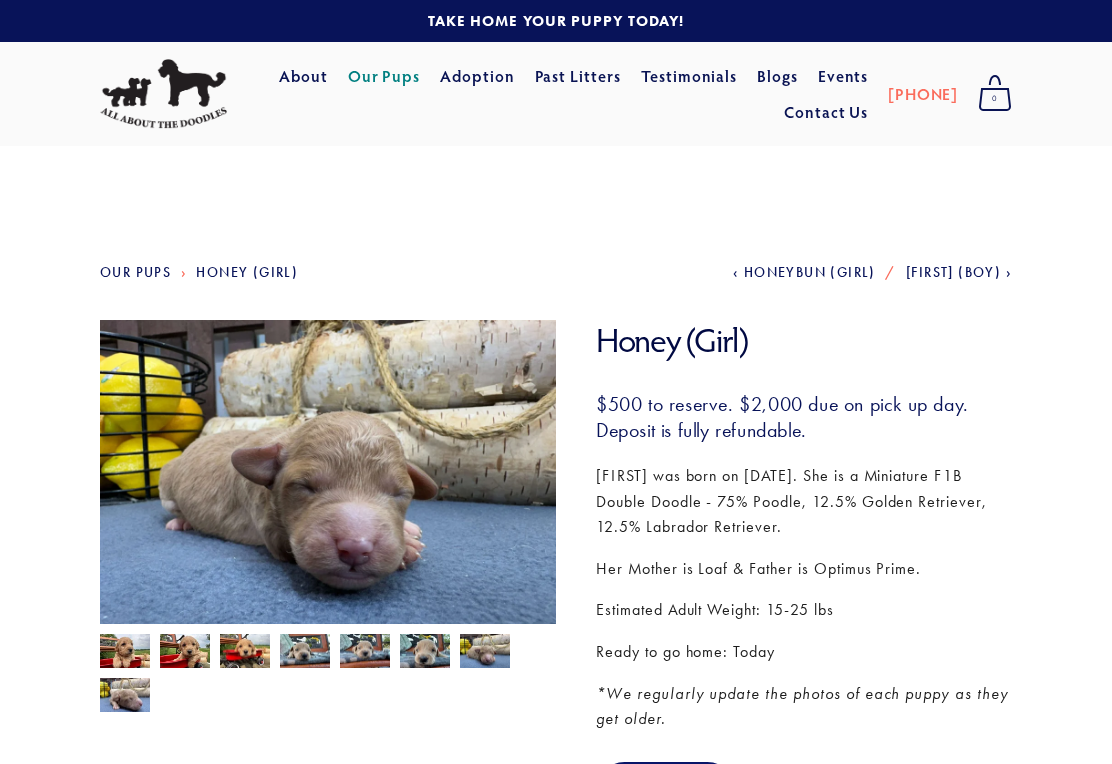 click at bounding box center (125, 653) 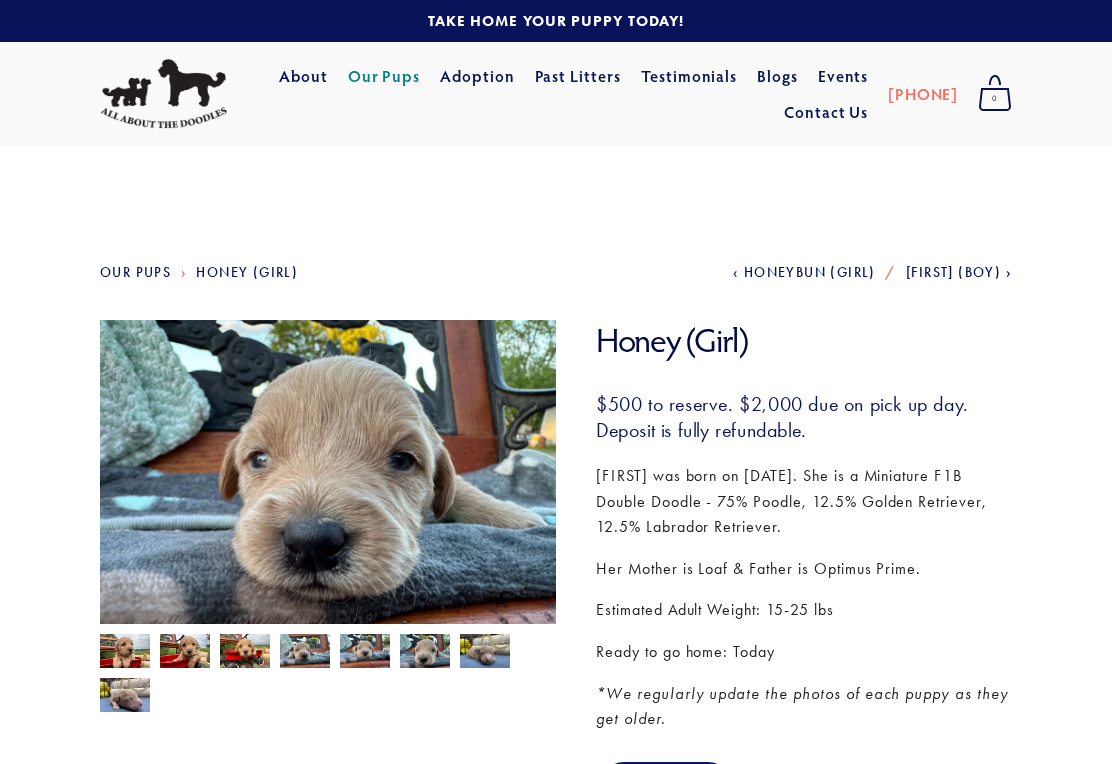 click at bounding box center (125, 653) 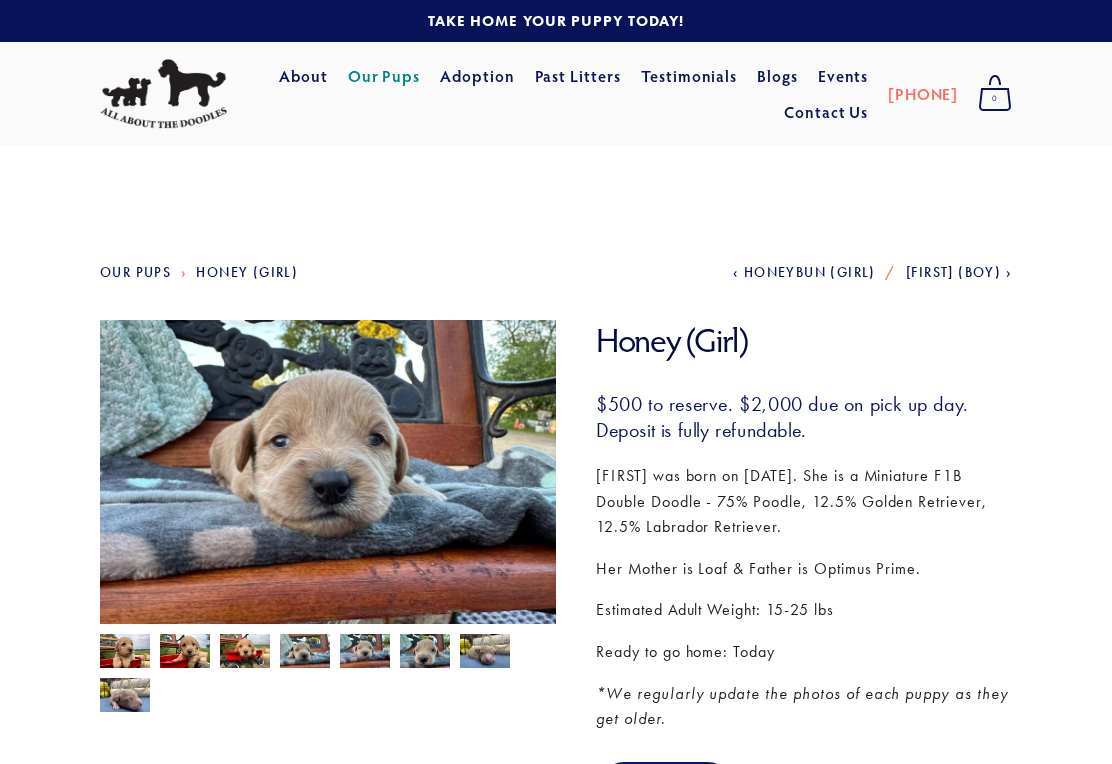 click at bounding box center (125, 653) 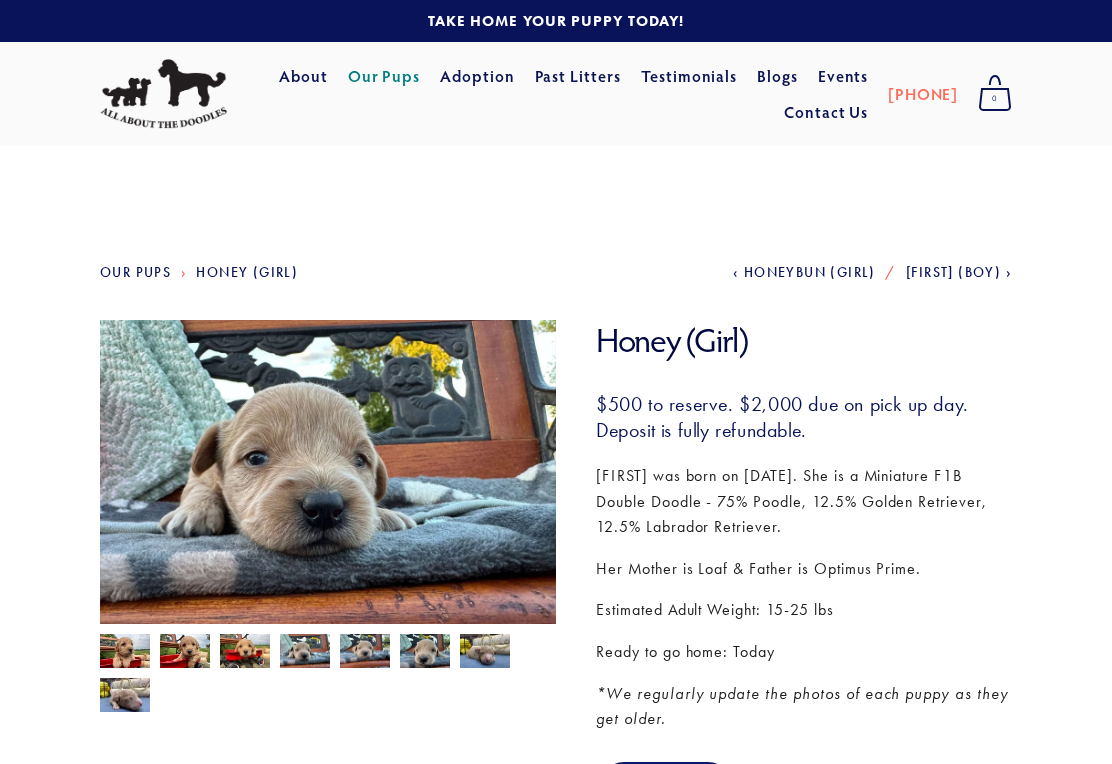 click at bounding box center [125, 653] 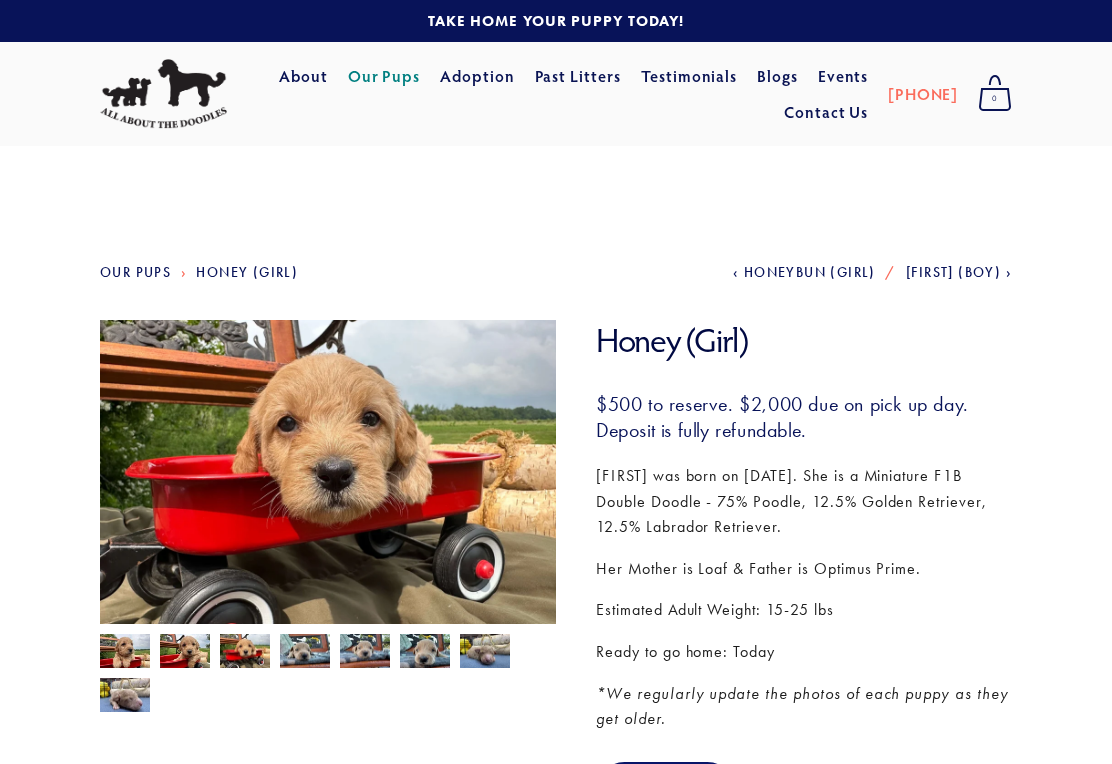 click at bounding box center (125, 653) 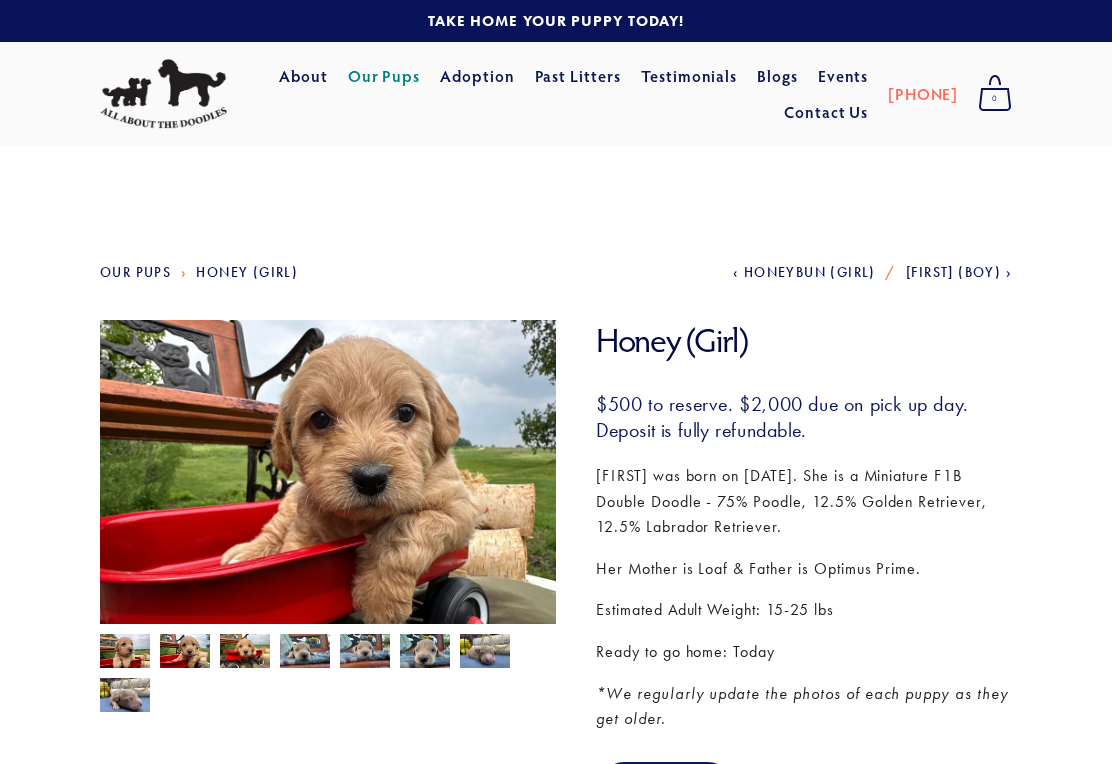 click at bounding box center (125, 653) 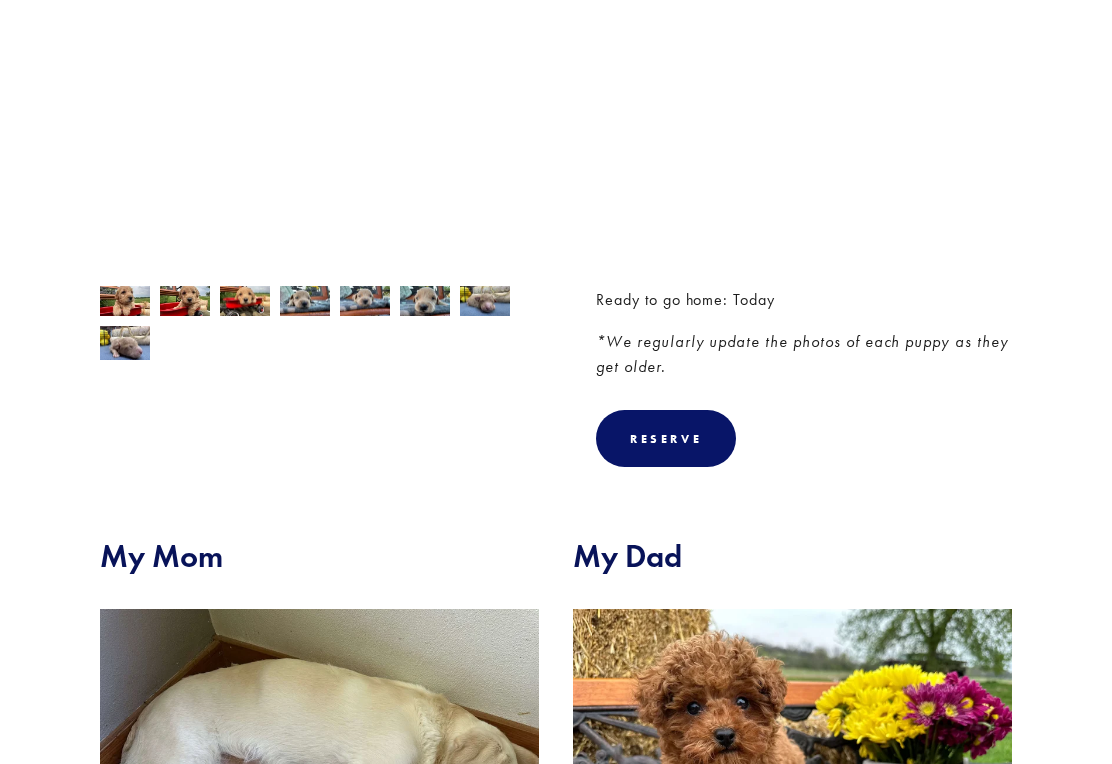 scroll, scrollTop: 0, scrollLeft: 0, axis: both 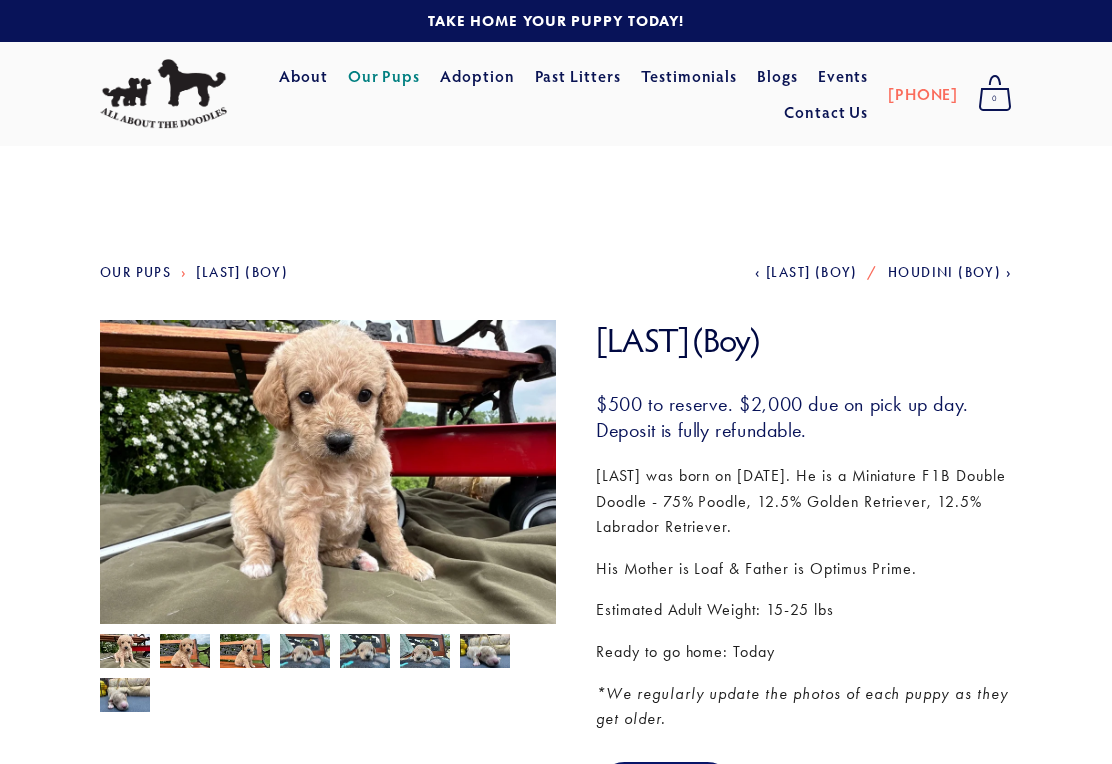 click at bounding box center (125, 653) 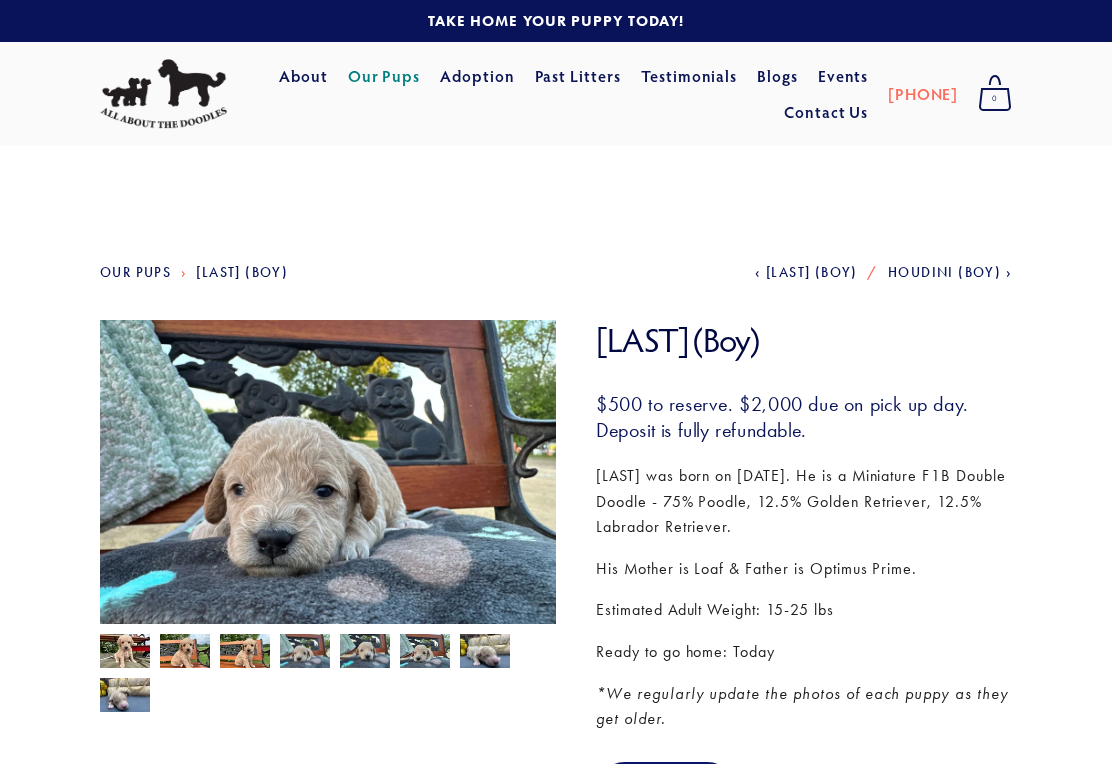 click at bounding box center [125, 653] 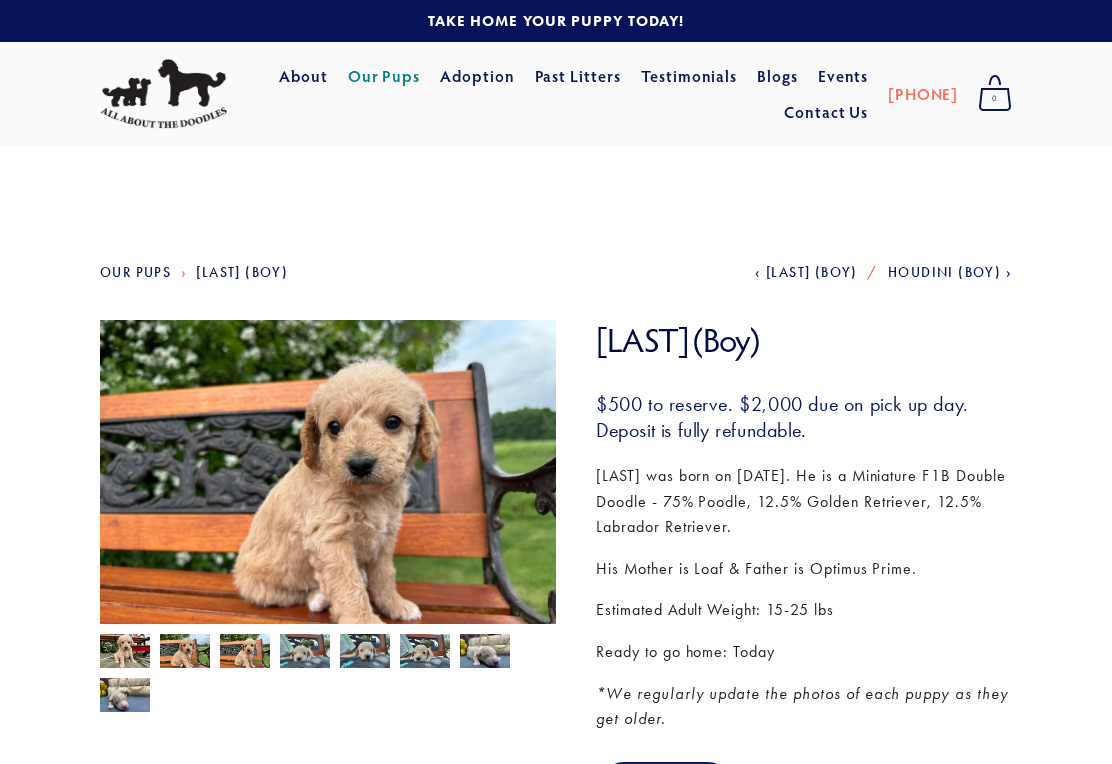 click at bounding box center [125, 653] 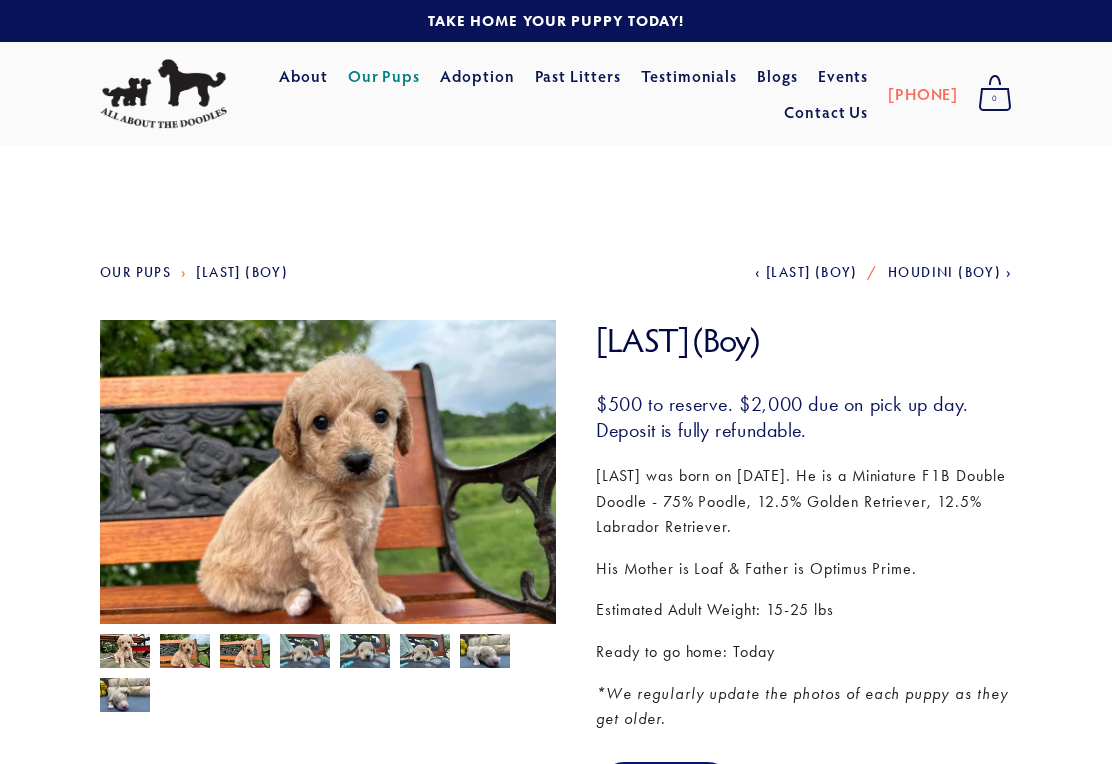 click at bounding box center (125, 653) 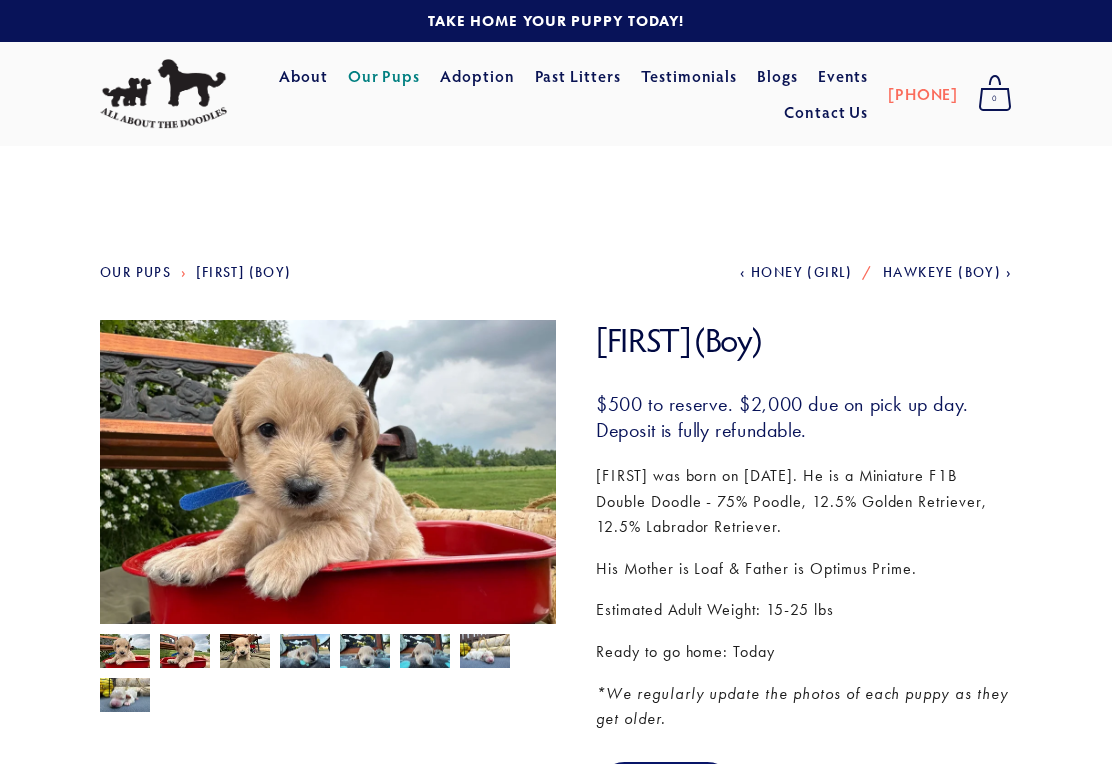 scroll, scrollTop: 0, scrollLeft: 0, axis: both 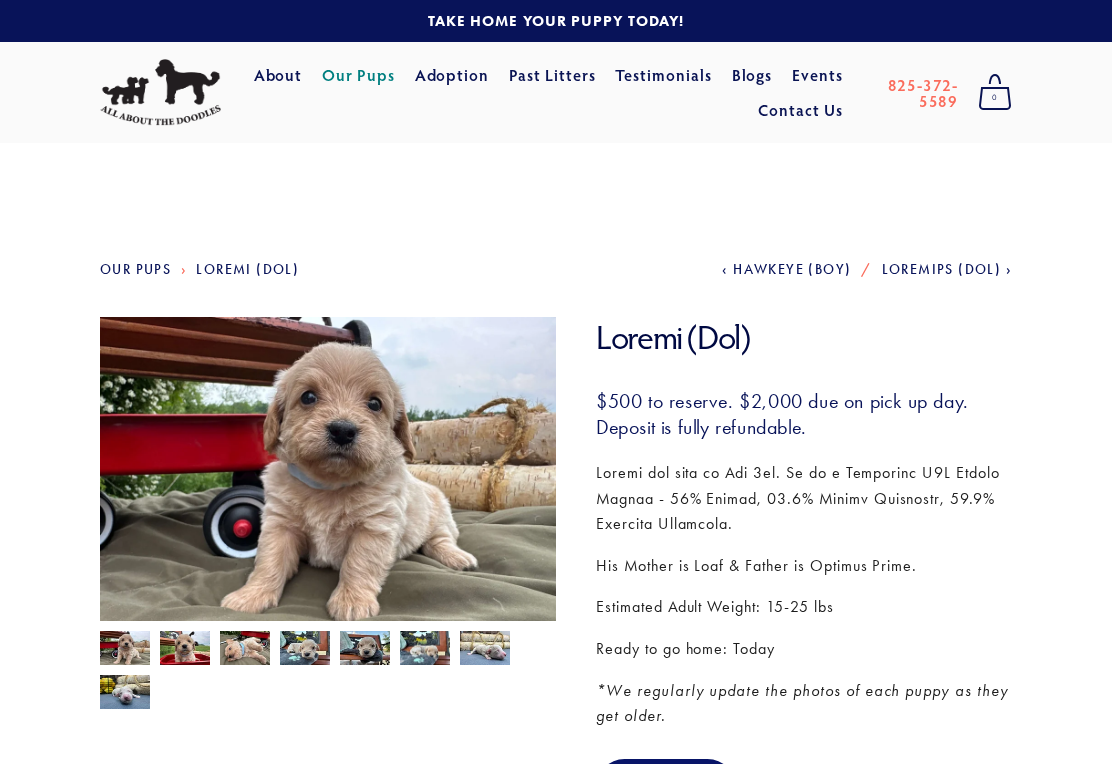 click at bounding box center (125, 650) 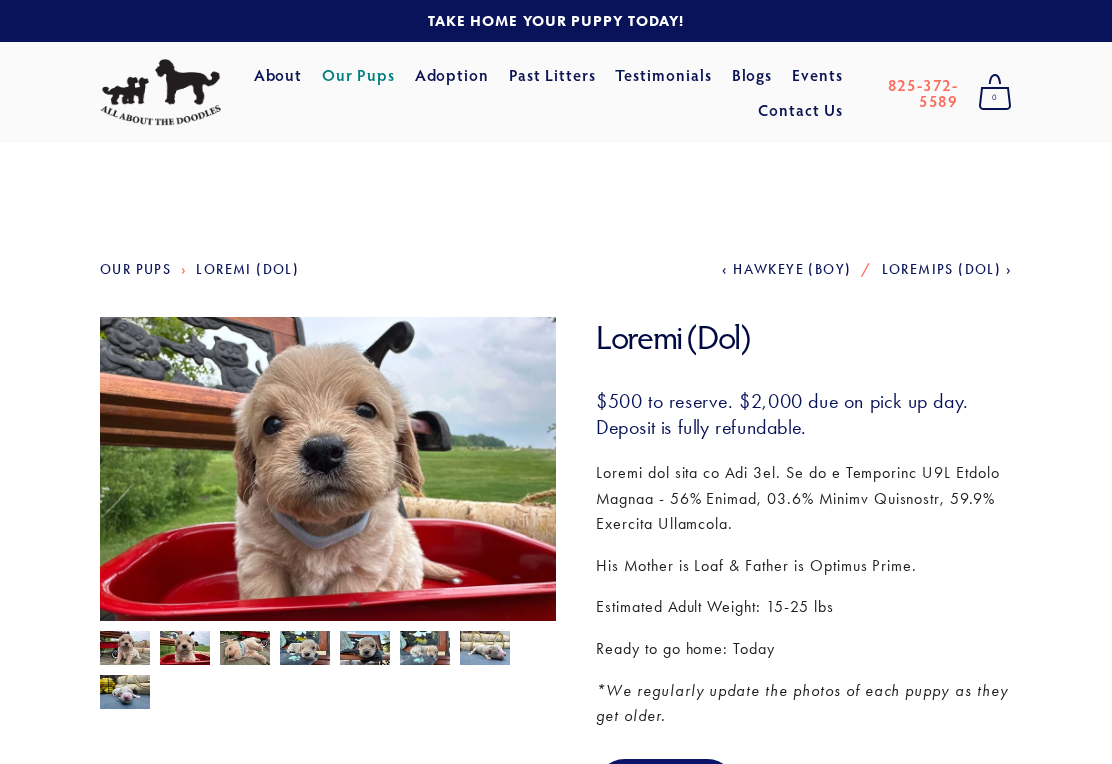 click at bounding box center [125, 650] 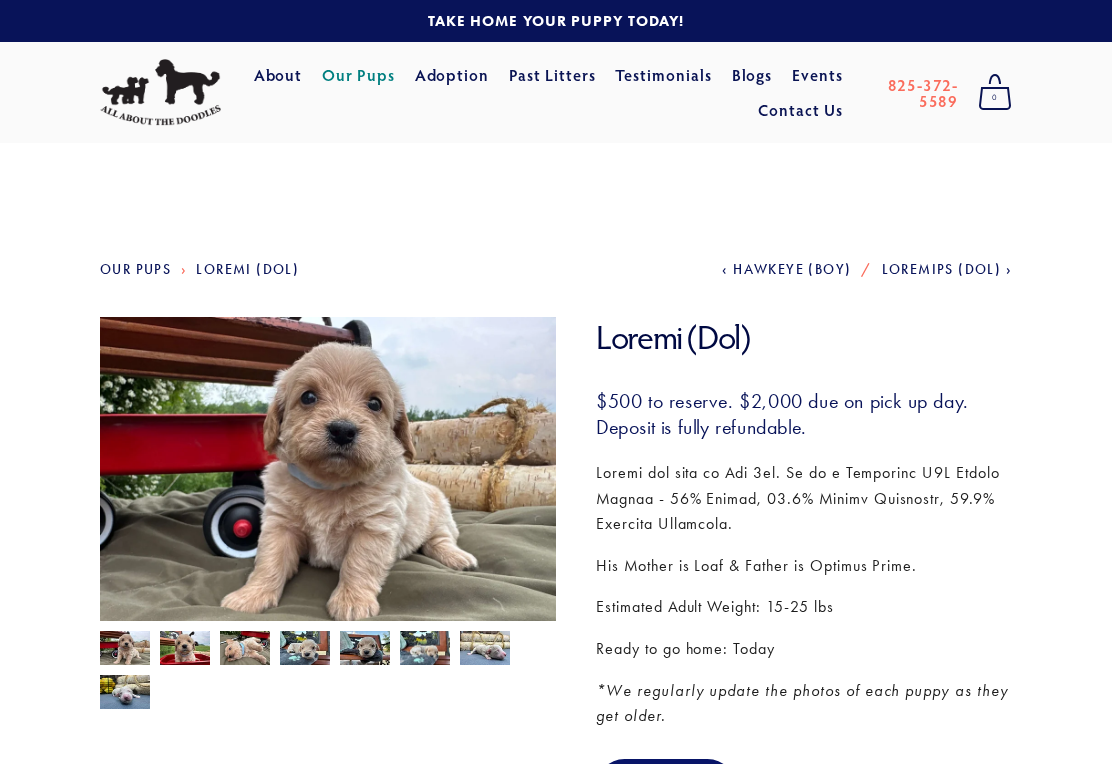 click at bounding box center [125, 650] 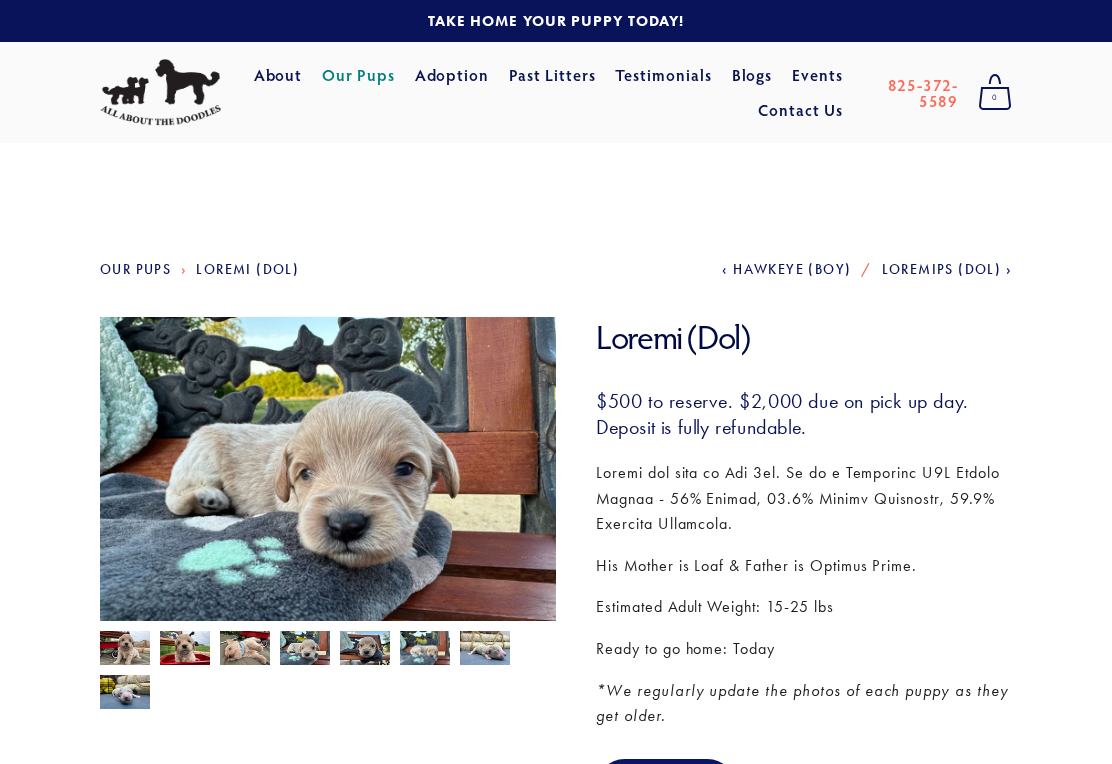 click at bounding box center (125, 650) 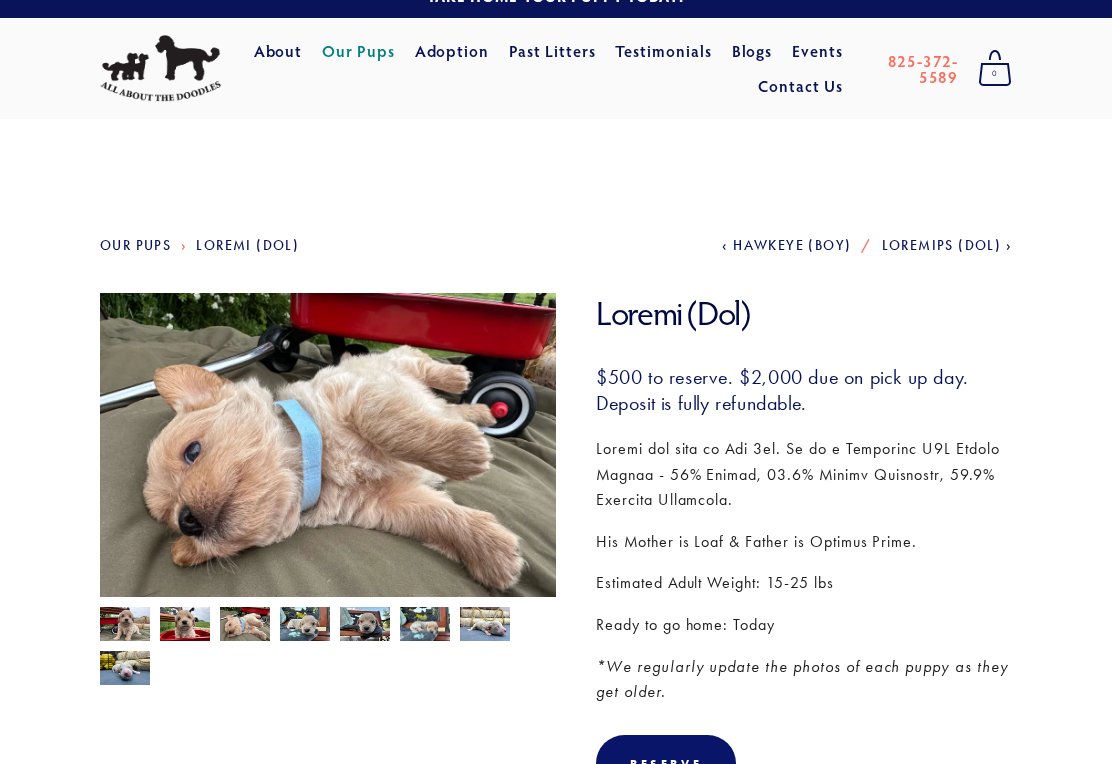 scroll, scrollTop: 23, scrollLeft: 0, axis: vertical 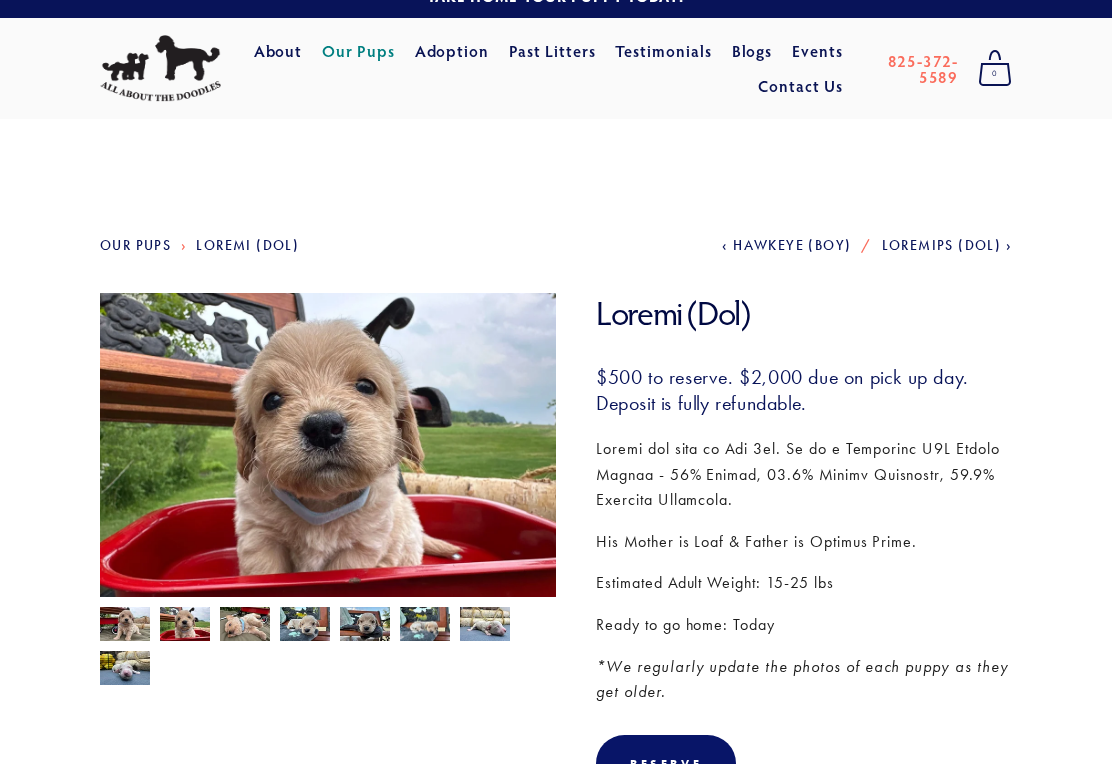 click at bounding box center (125, 626) 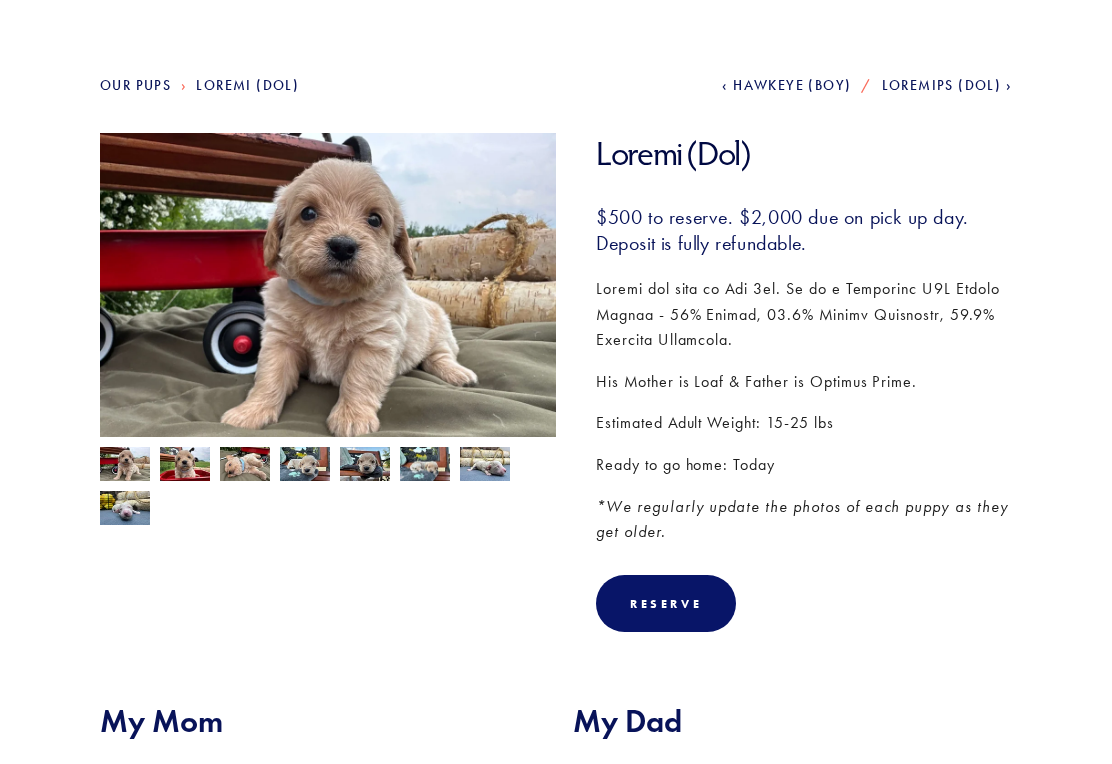scroll, scrollTop: 183, scrollLeft: 0, axis: vertical 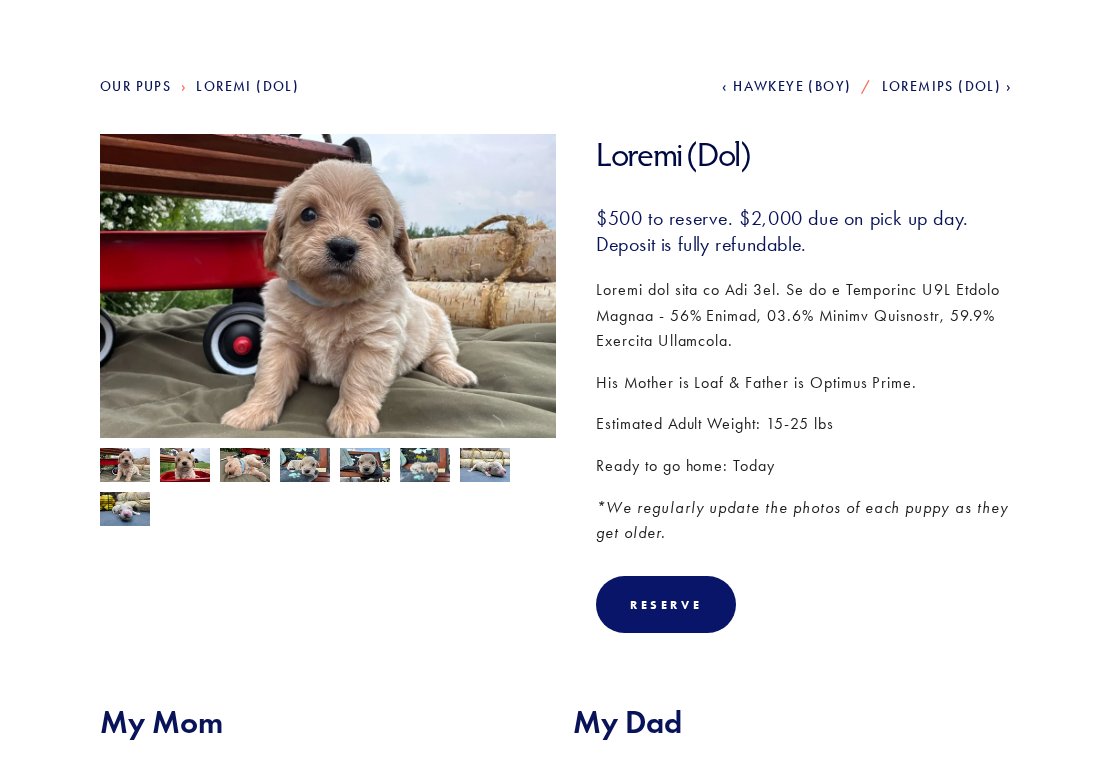 click on "Lo Ips
Do Sit" at bounding box center (556, 892) 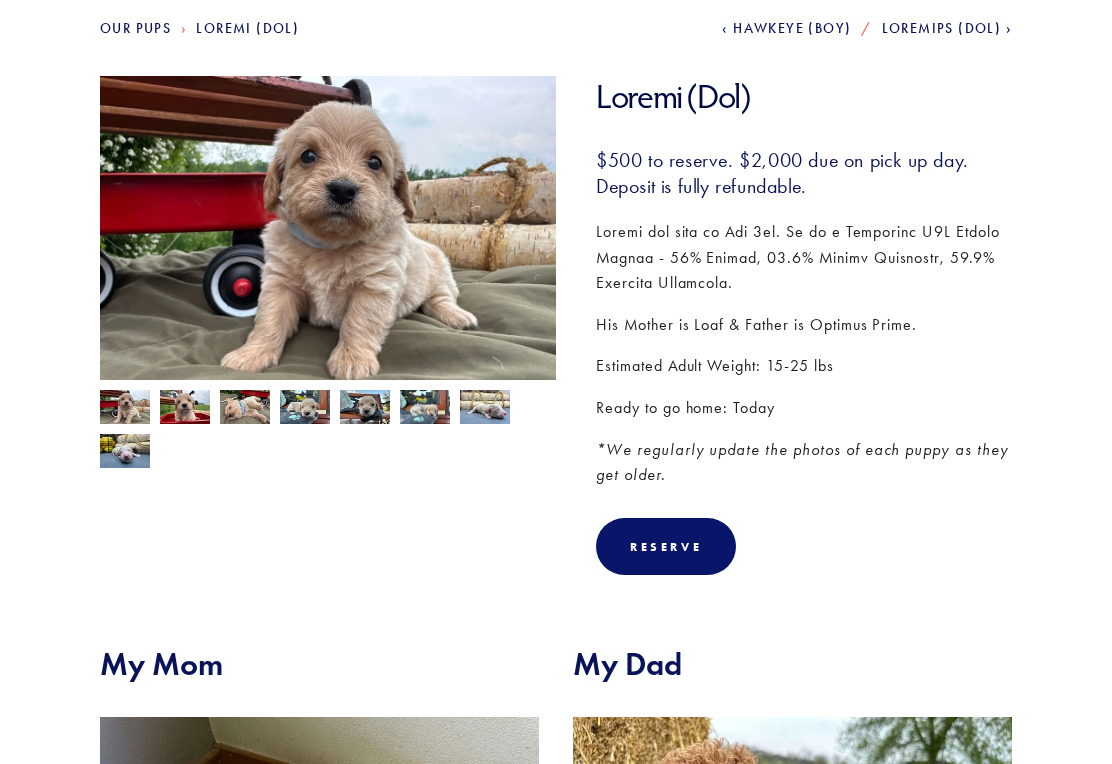 scroll, scrollTop: 0, scrollLeft: 0, axis: both 